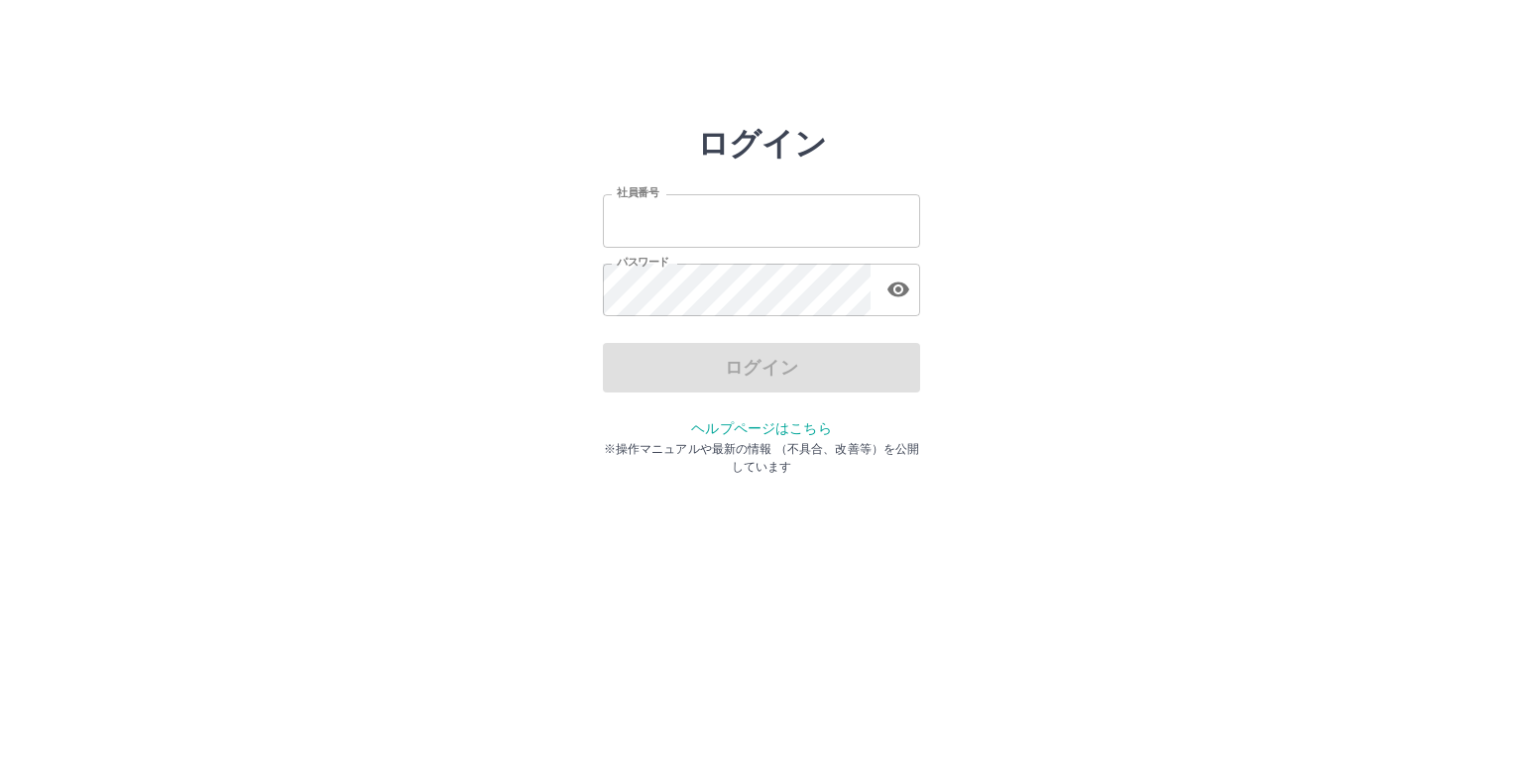 scroll, scrollTop: 0, scrollLeft: 0, axis: both 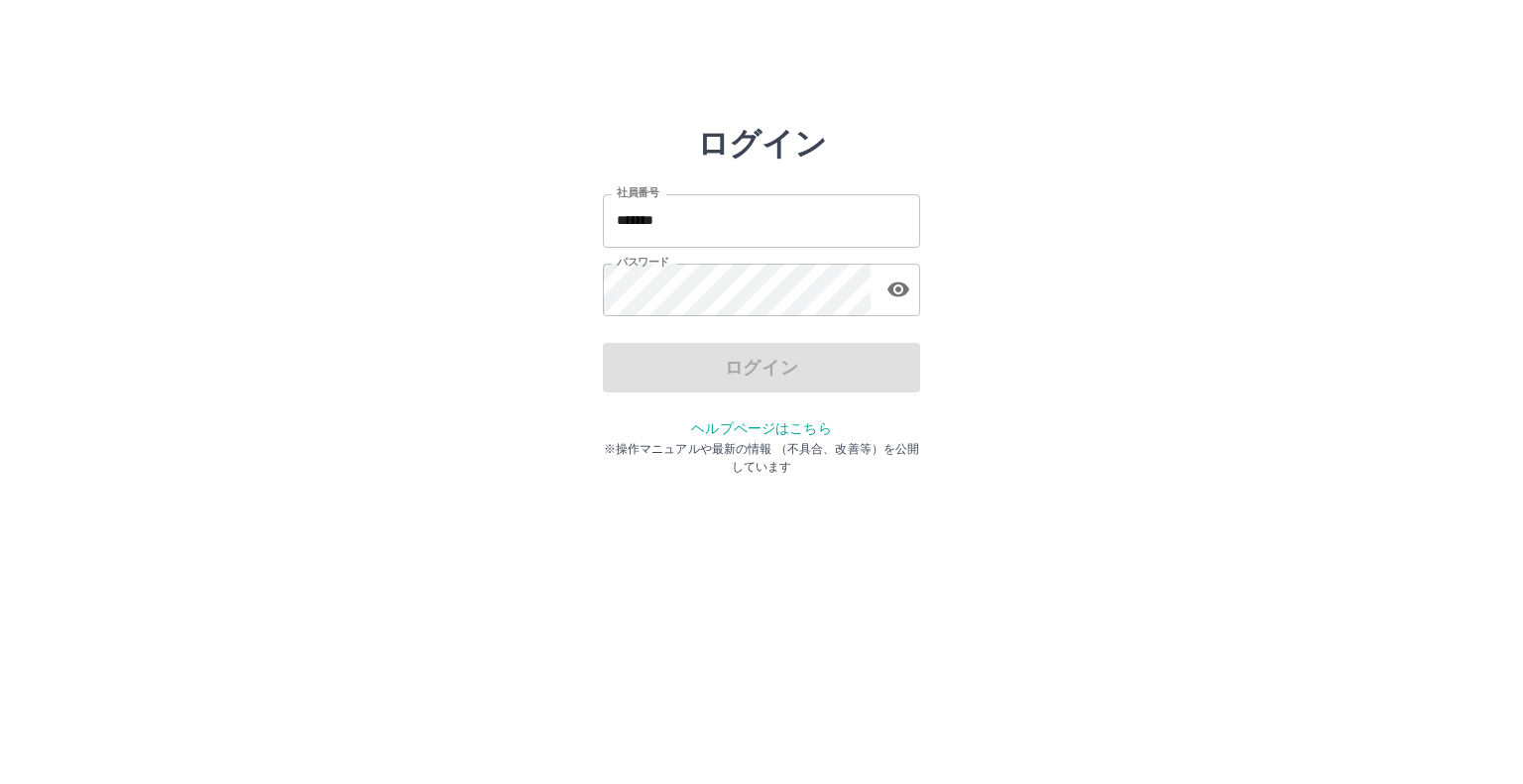 click on "*******" at bounding box center [762, 220] 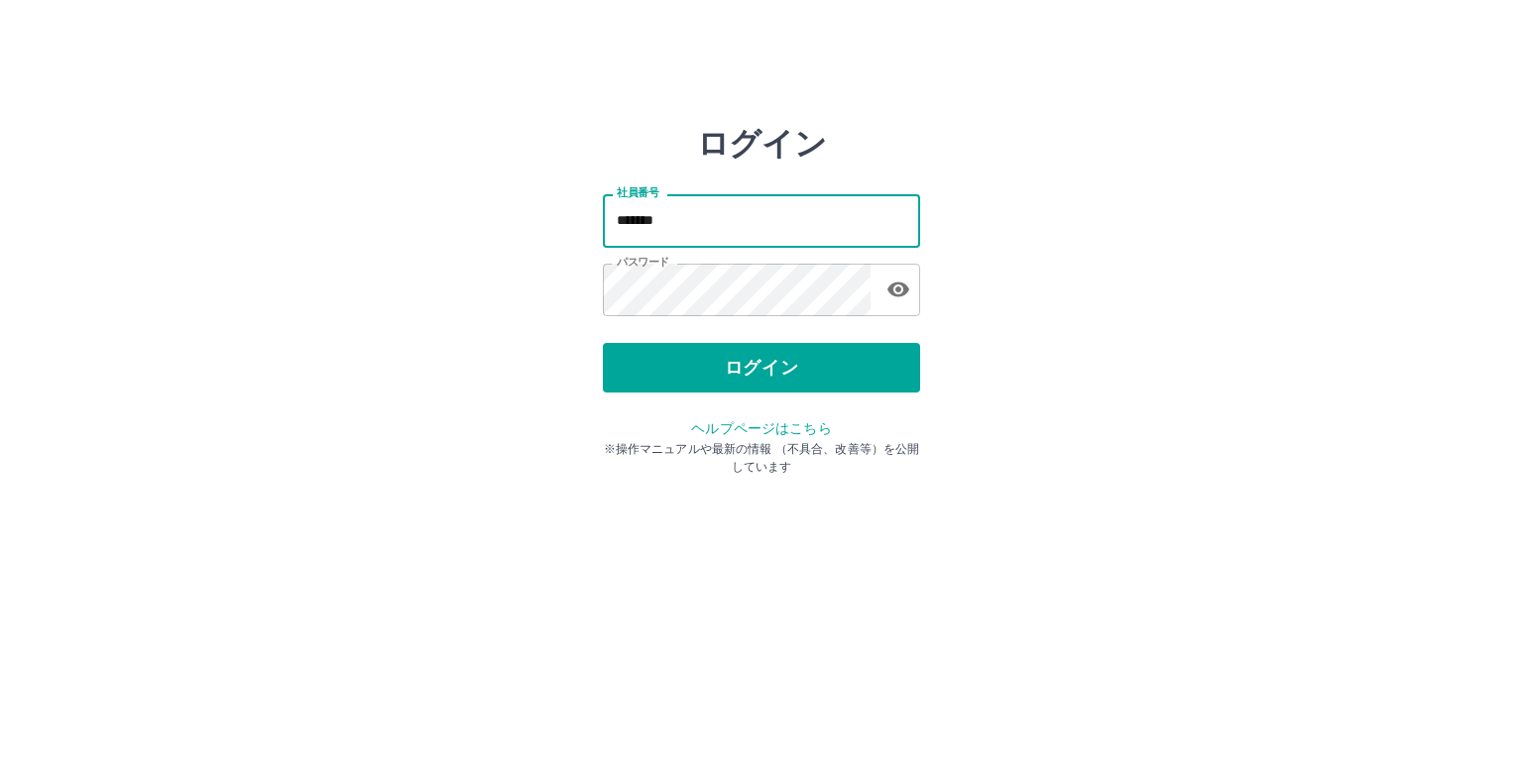 type on "*******" 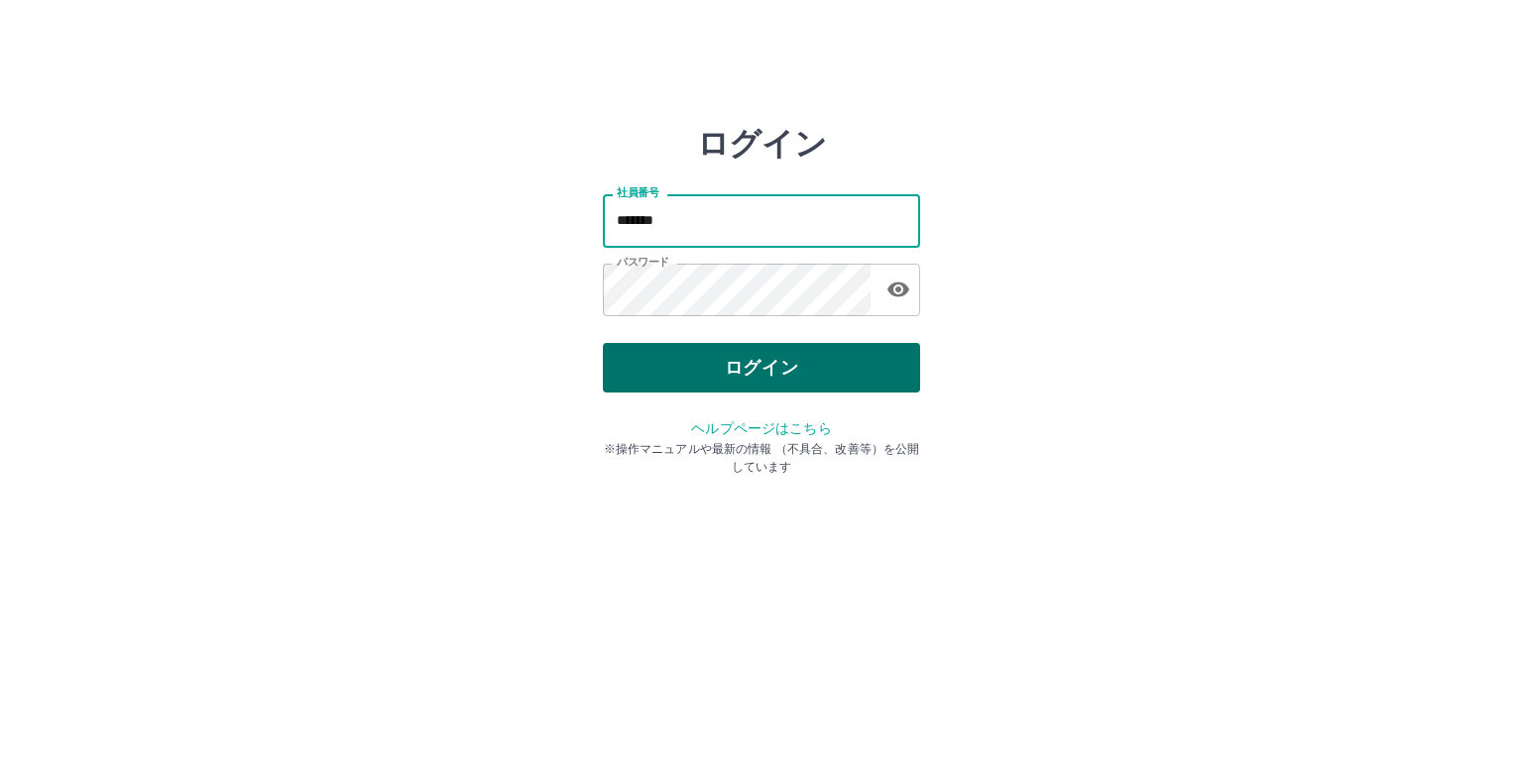 click on "ログイン" at bounding box center [762, 368] 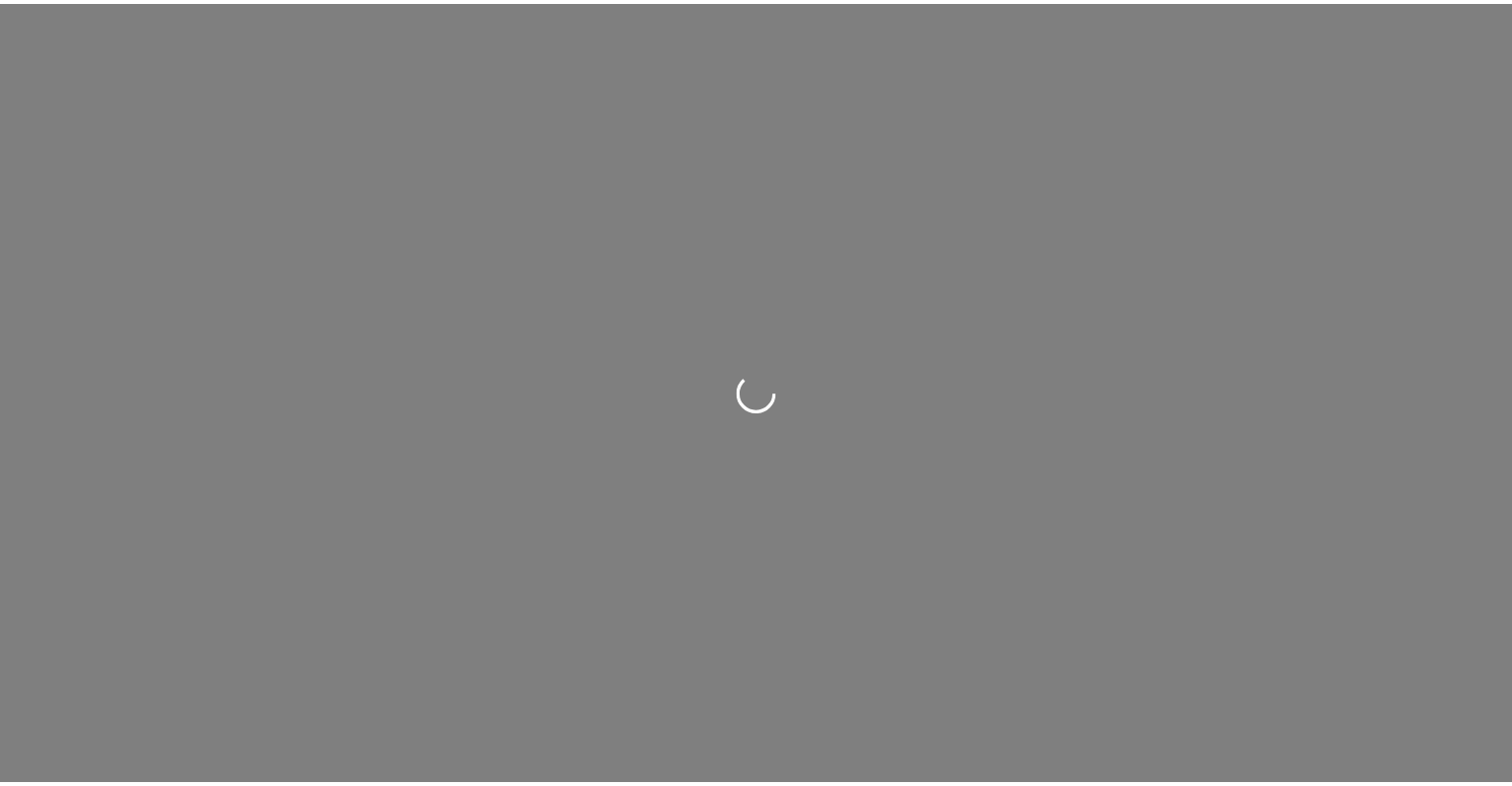 scroll, scrollTop: 0, scrollLeft: 0, axis: both 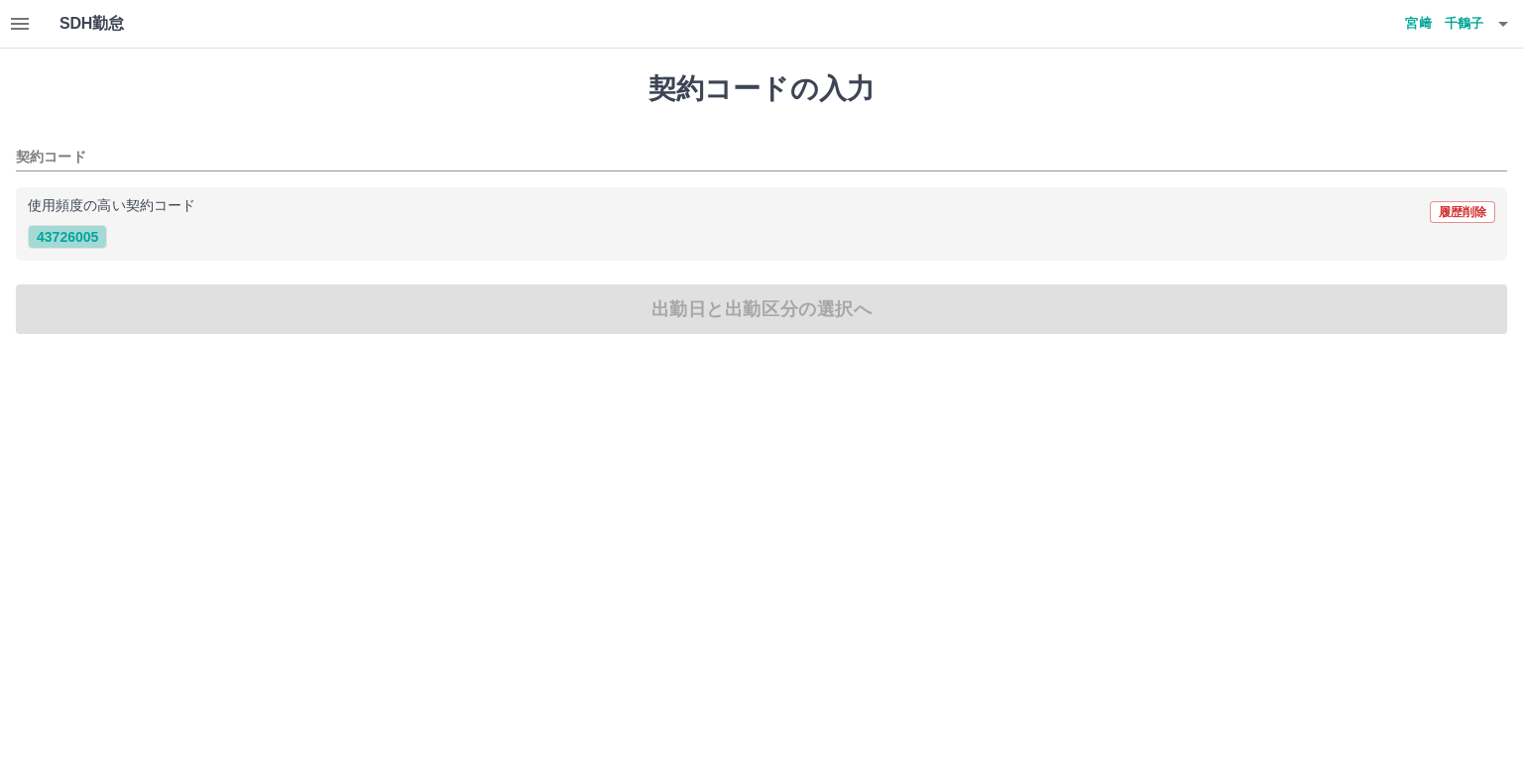 click on "43726005" at bounding box center (67, 237) 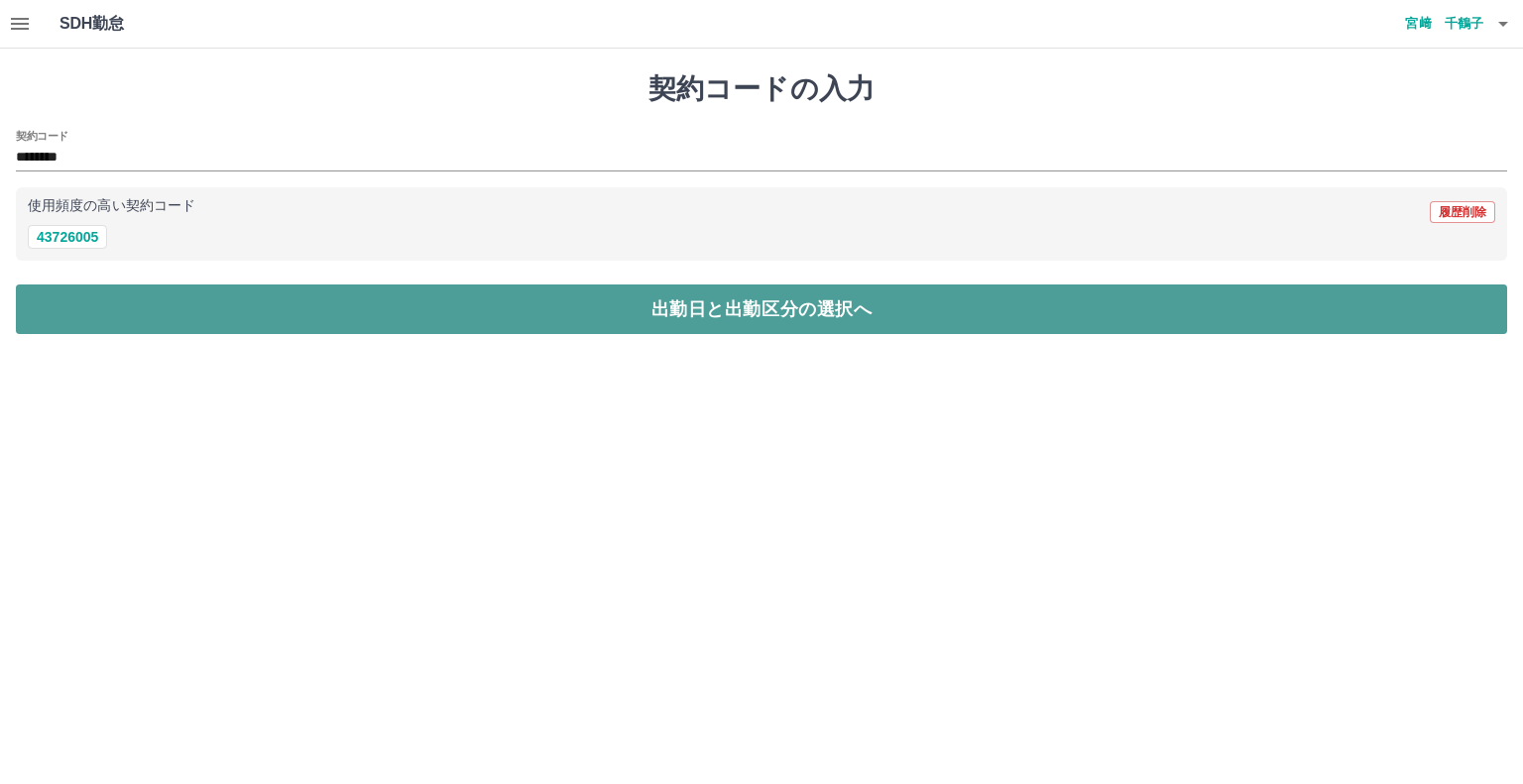 click on "出勤日と出勤区分の選択へ" at bounding box center (762, 309) 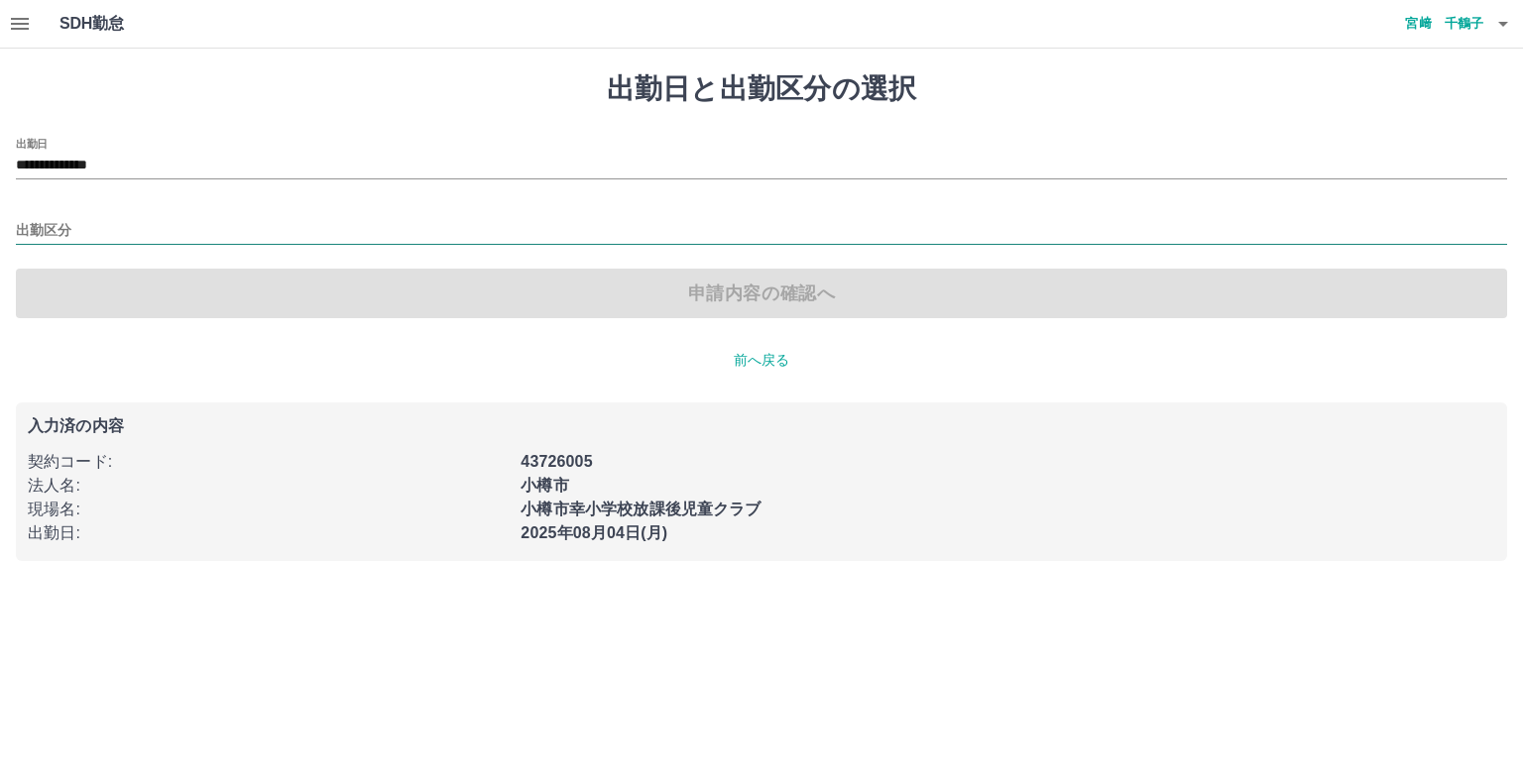 click on "出勤区分" at bounding box center [762, 231] 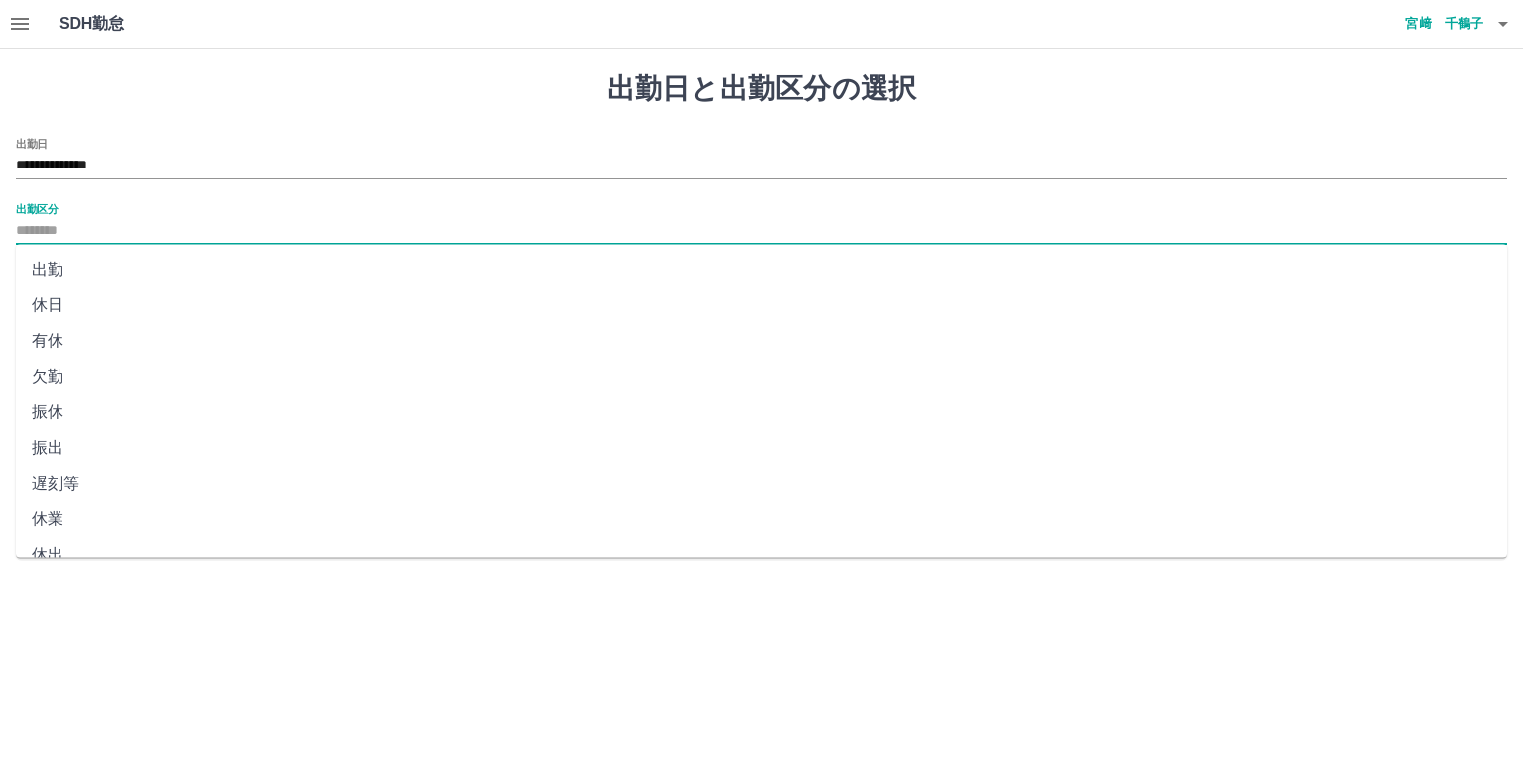click on "出勤" at bounding box center [762, 270] 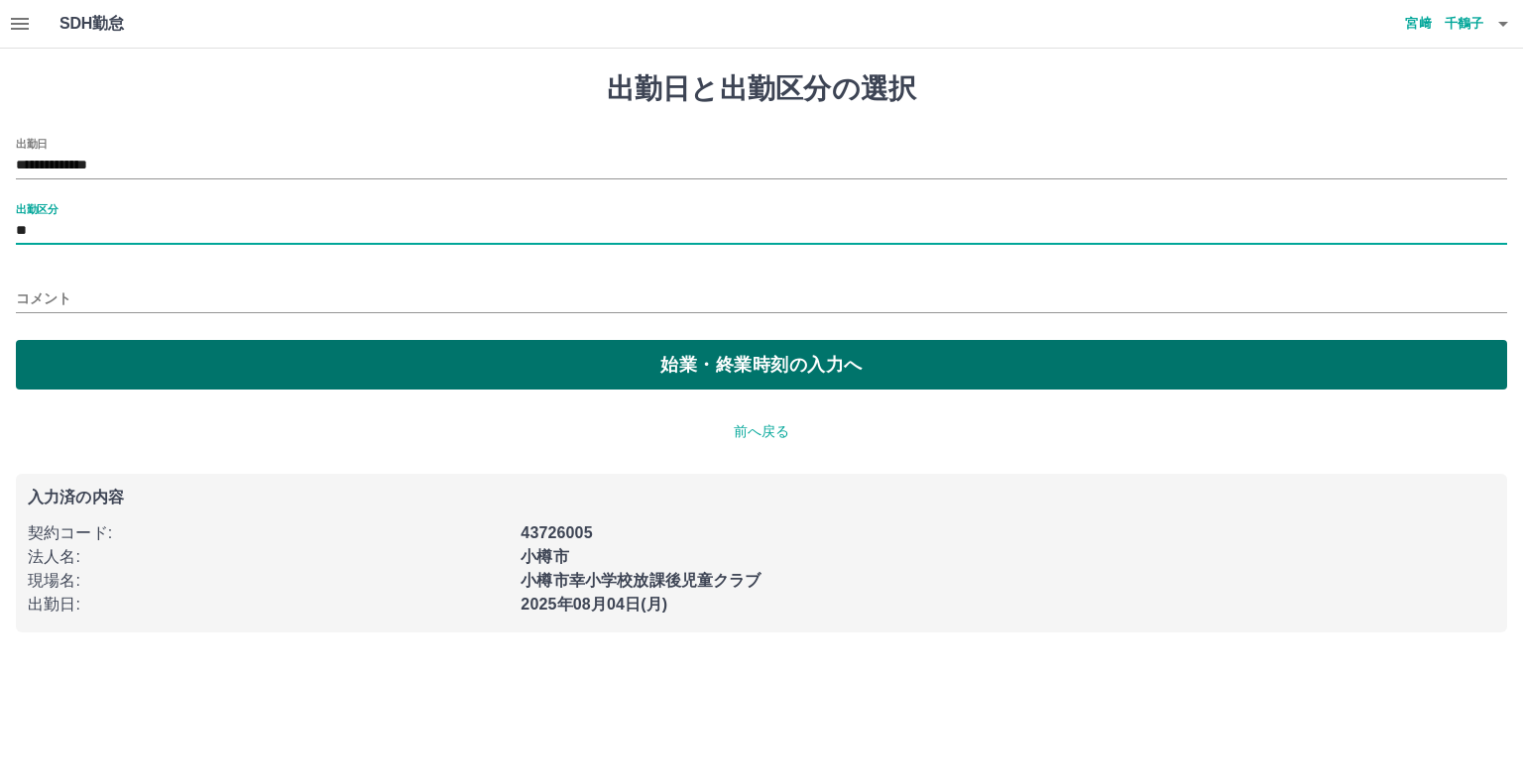 click on "始業・終業時刻の入力へ" at bounding box center [762, 365] 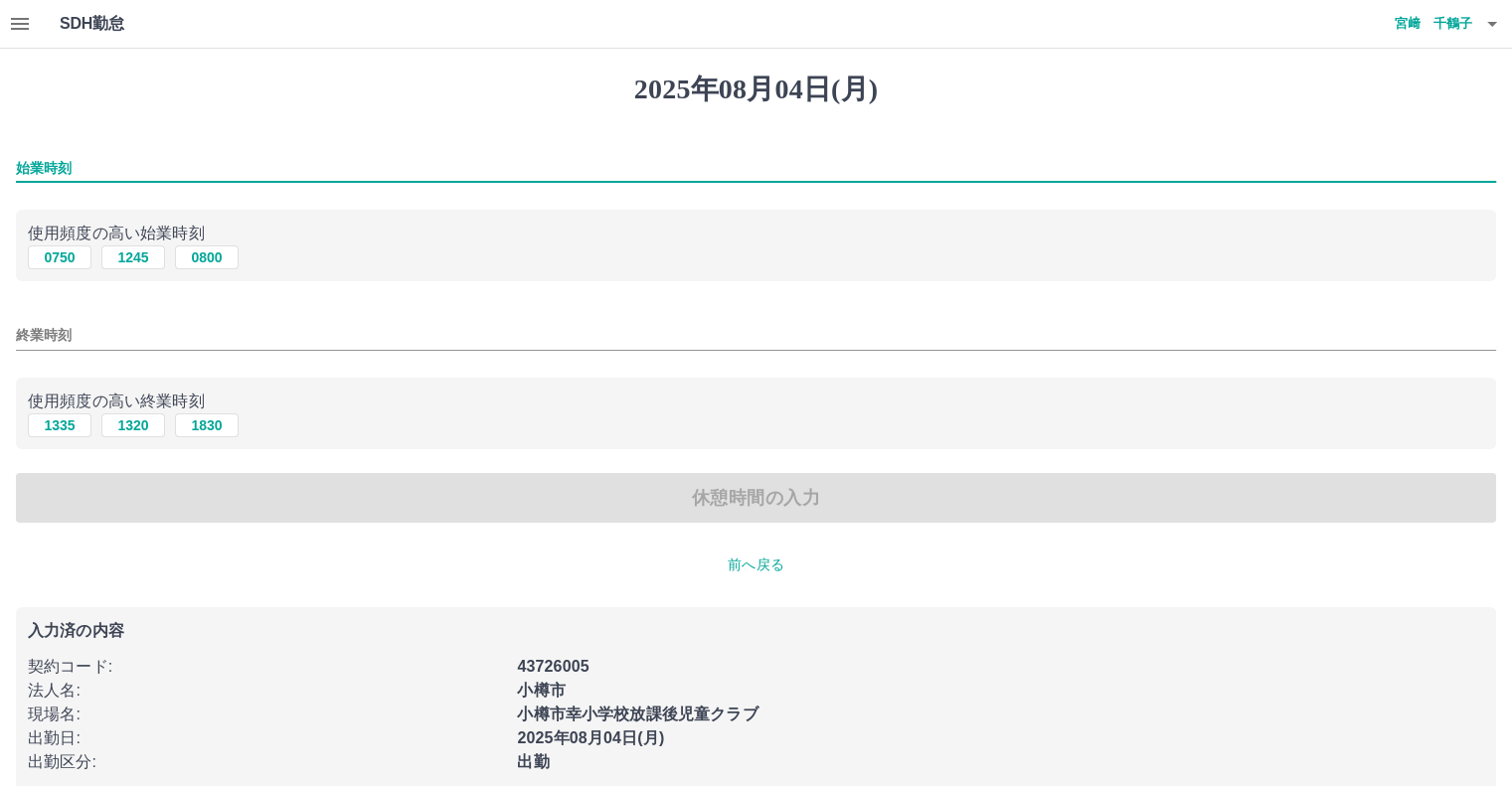 click on "始業時刻" at bounding box center [756, 168] 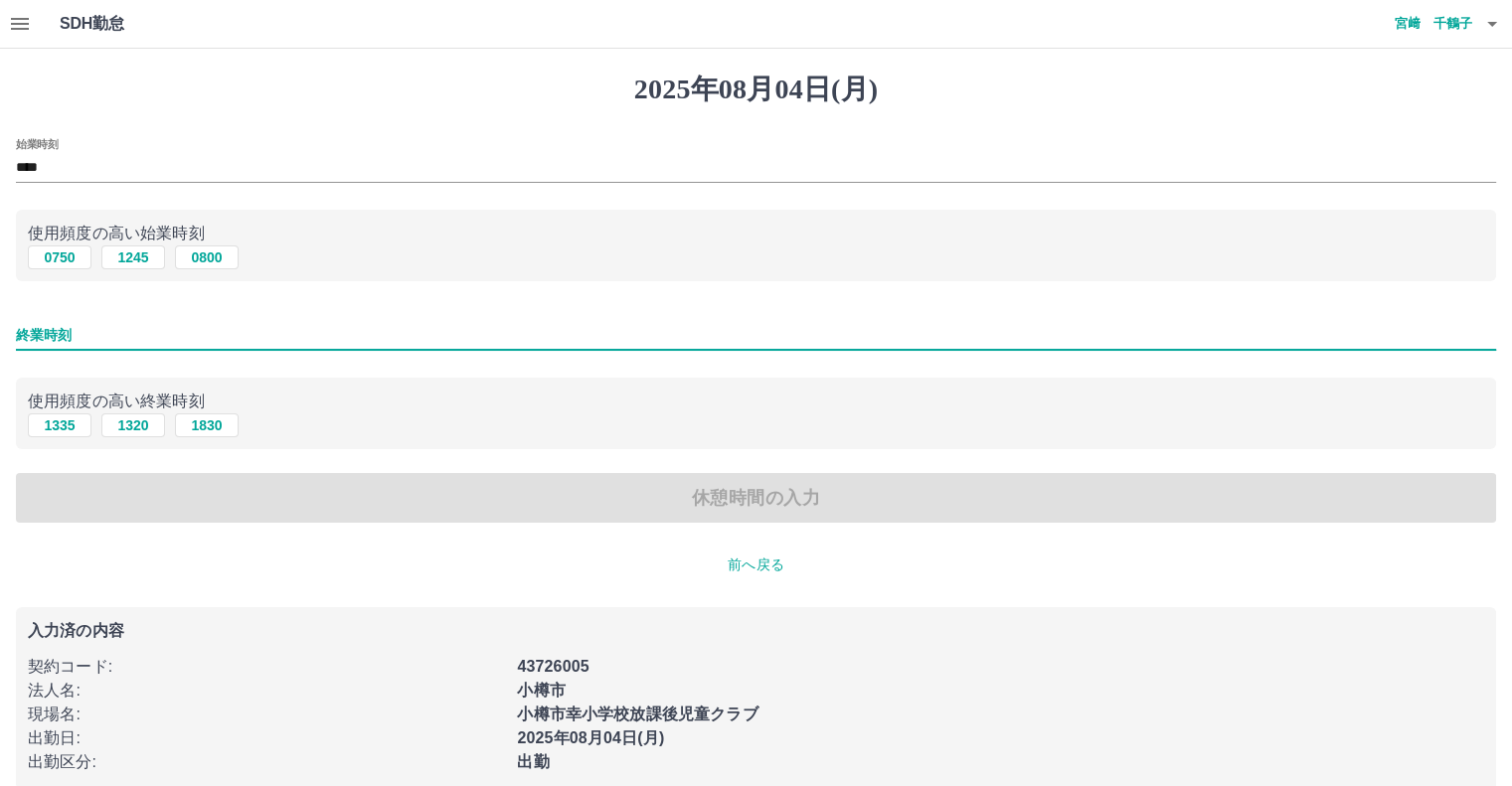 click on "終業時刻" at bounding box center [756, 335] 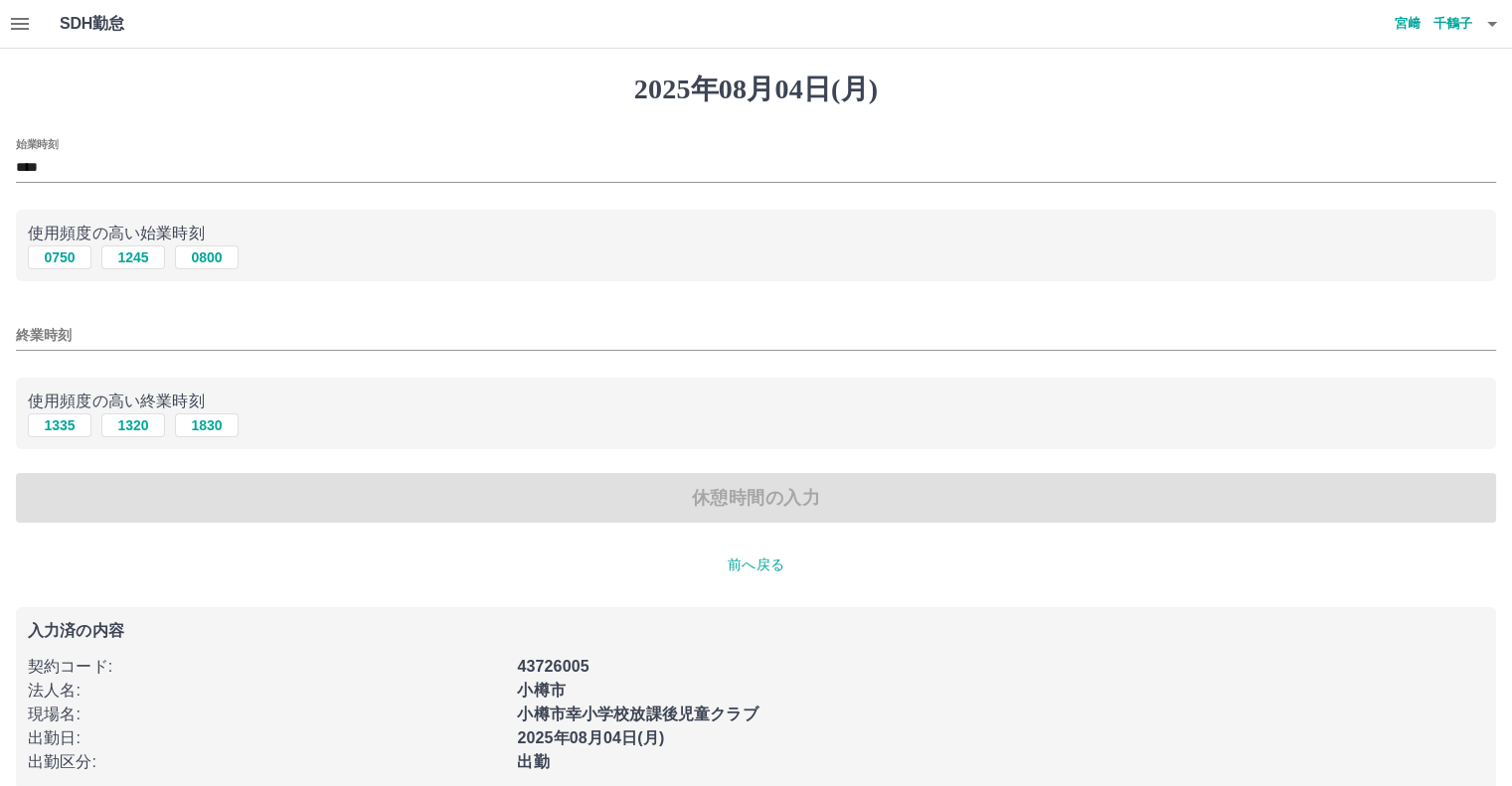 click on "始業時刻 **** 使用頻度の高い始業時刻 0750 1245 0800 終業時刻 使用頻度の高い終業時刻 1335 1320 1830 休憩時間の入力" at bounding box center [756, 331] 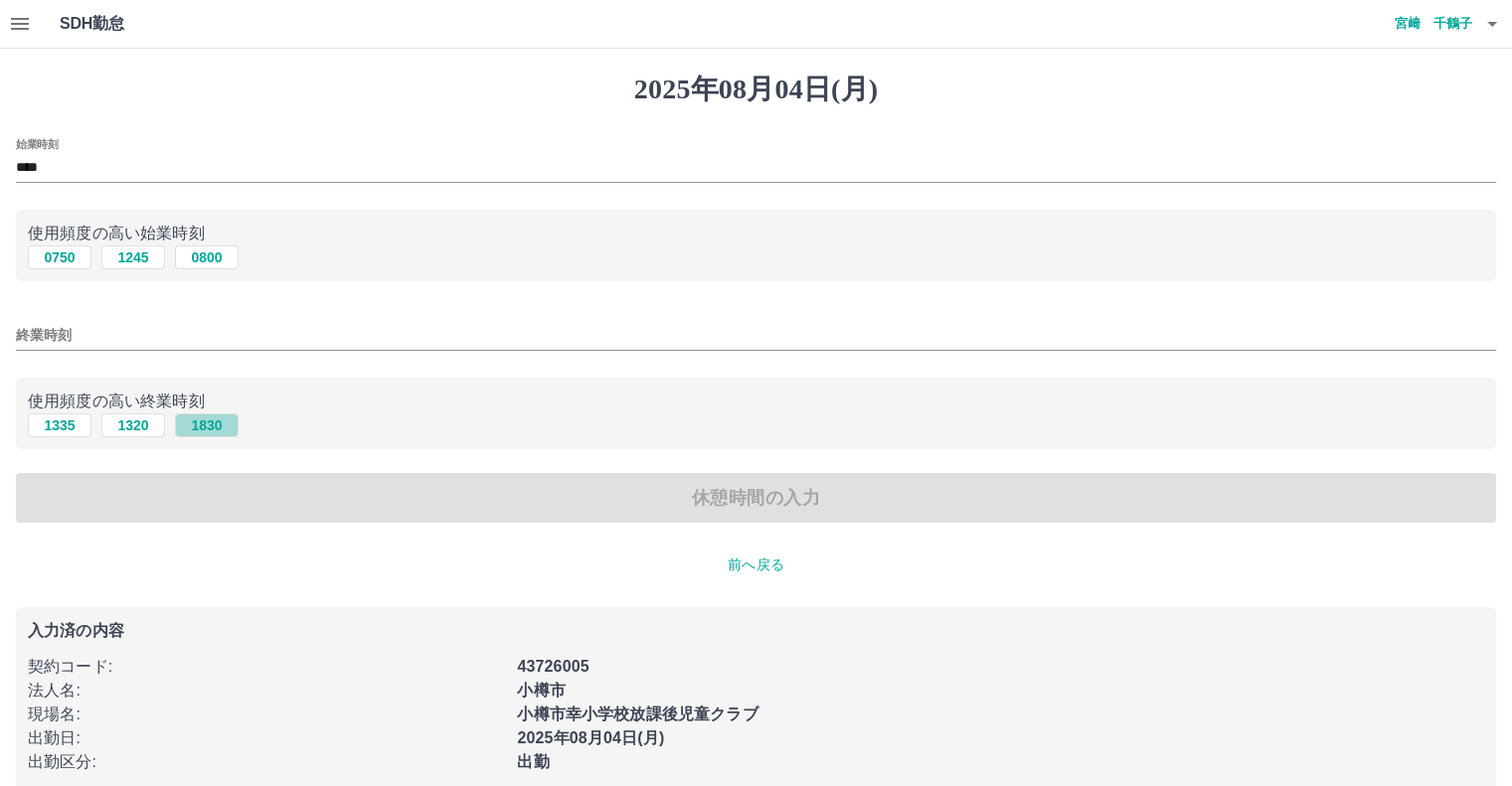 click on "1830" at bounding box center (207, 425) 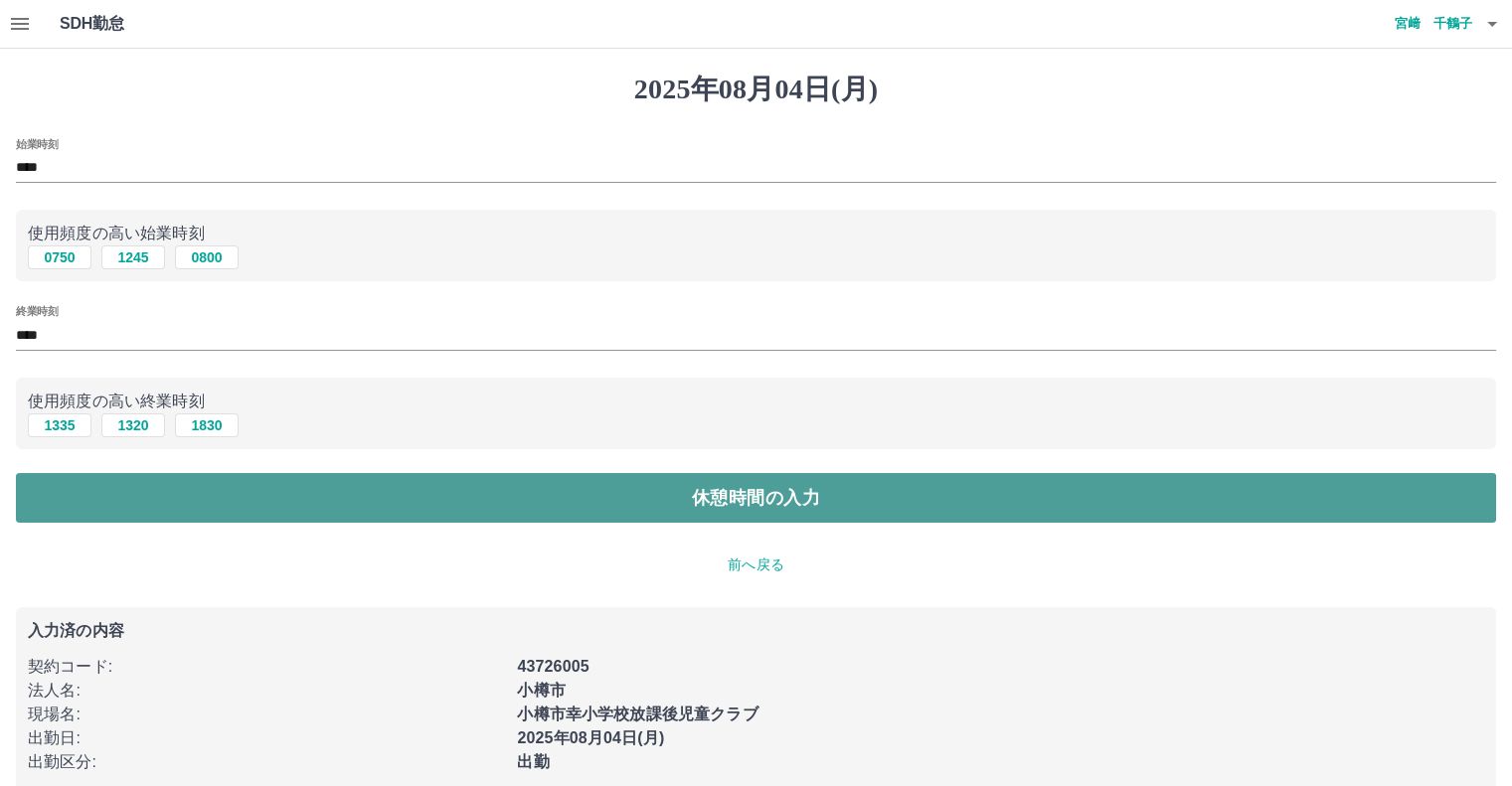 click on "休憩時間の入力" at bounding box center [756, 498] 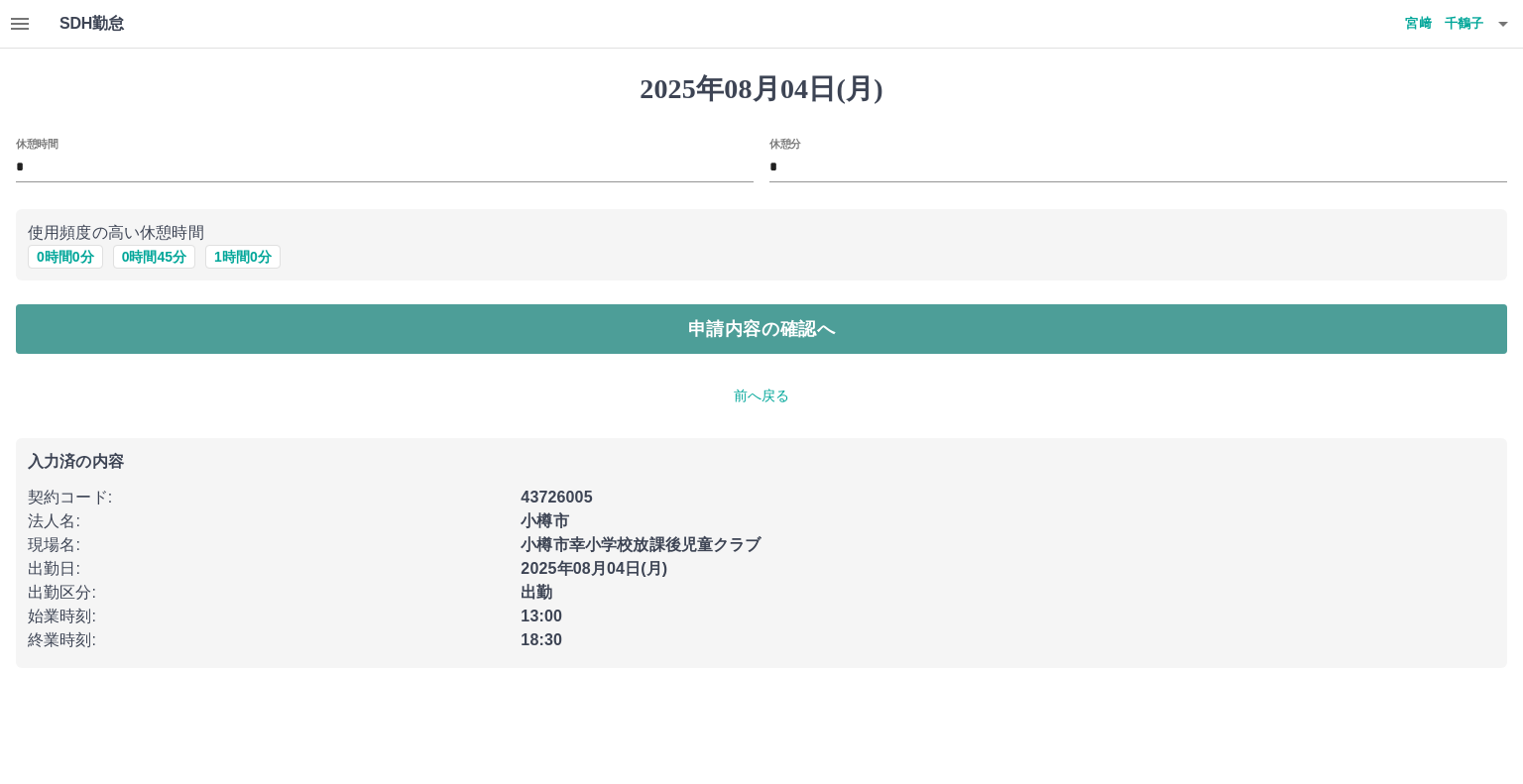 click on "申請内容の確認へ" at bounding box center [762, 329] 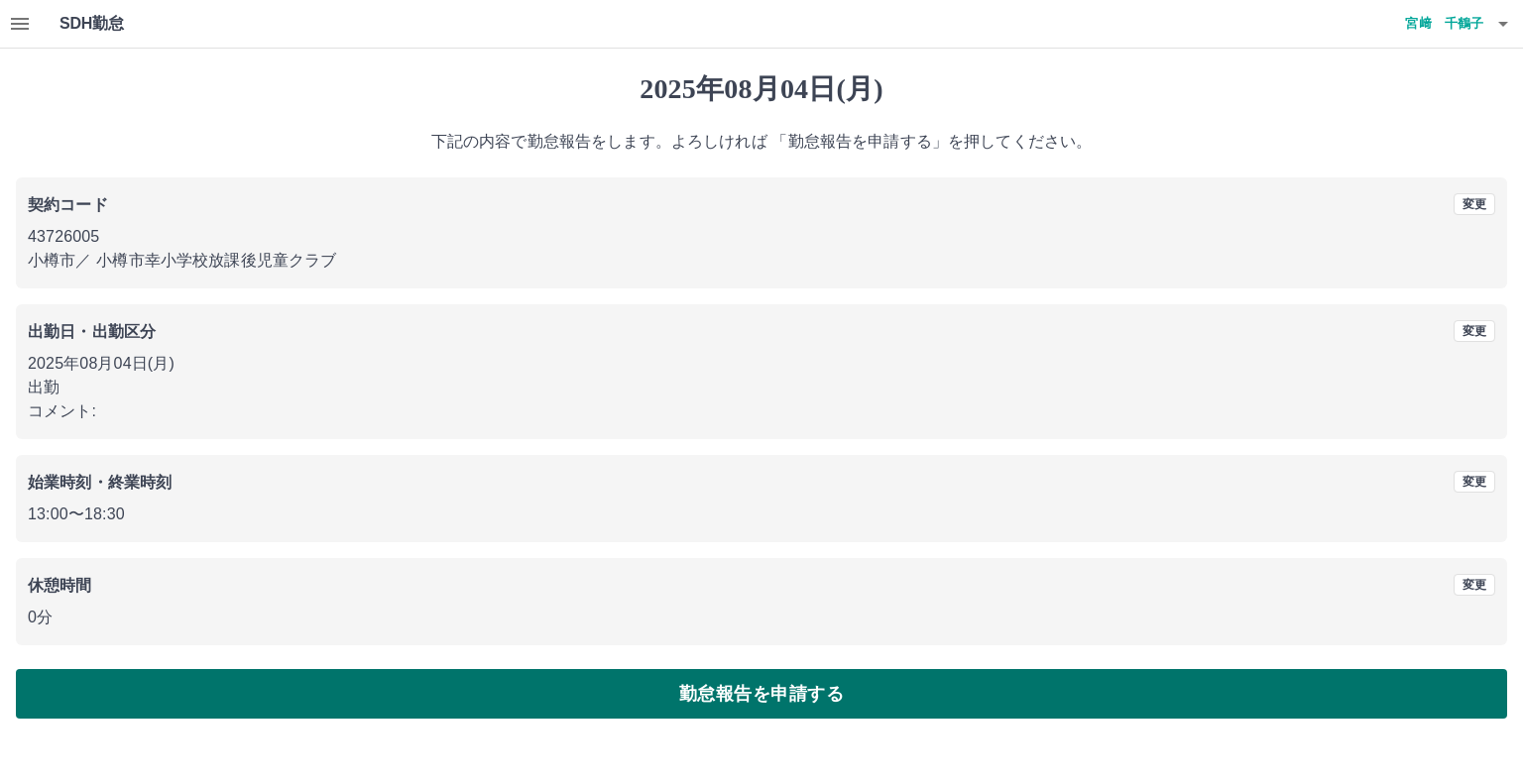 click on "勤怠報告を申請する" at bounding box center [762, 694] 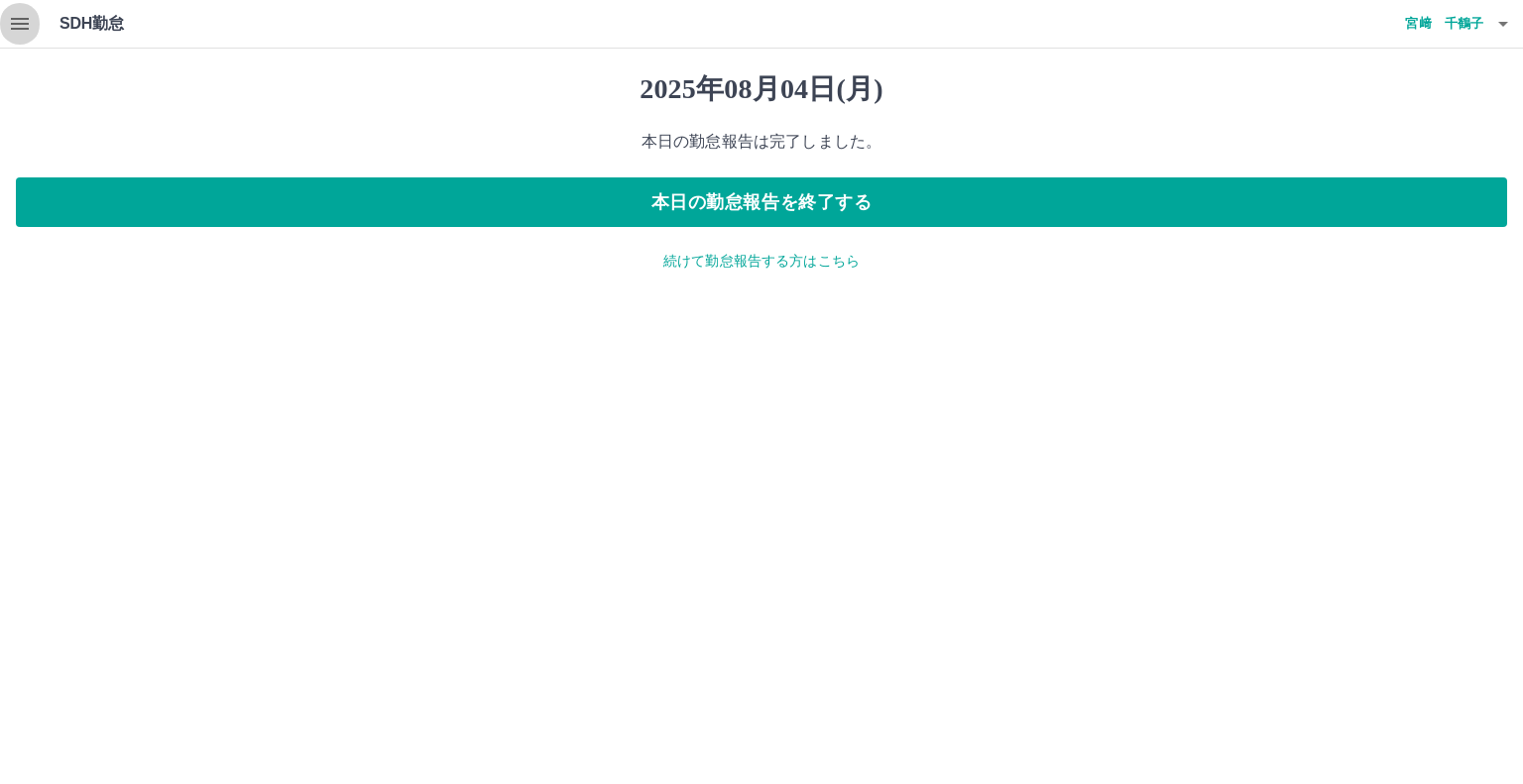 click 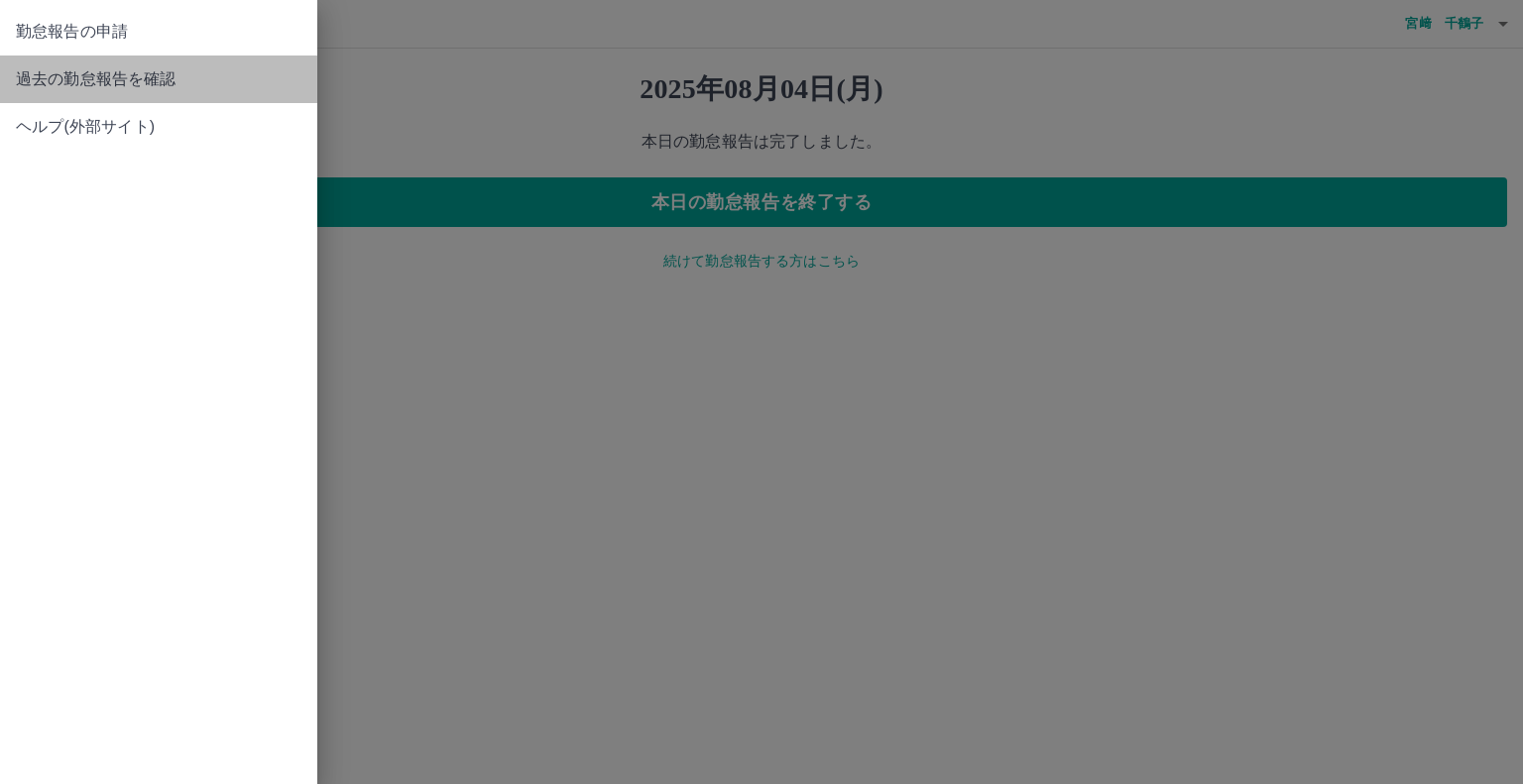 click on "過去の勤怠報告を確認" at bounding box center (159, 79) 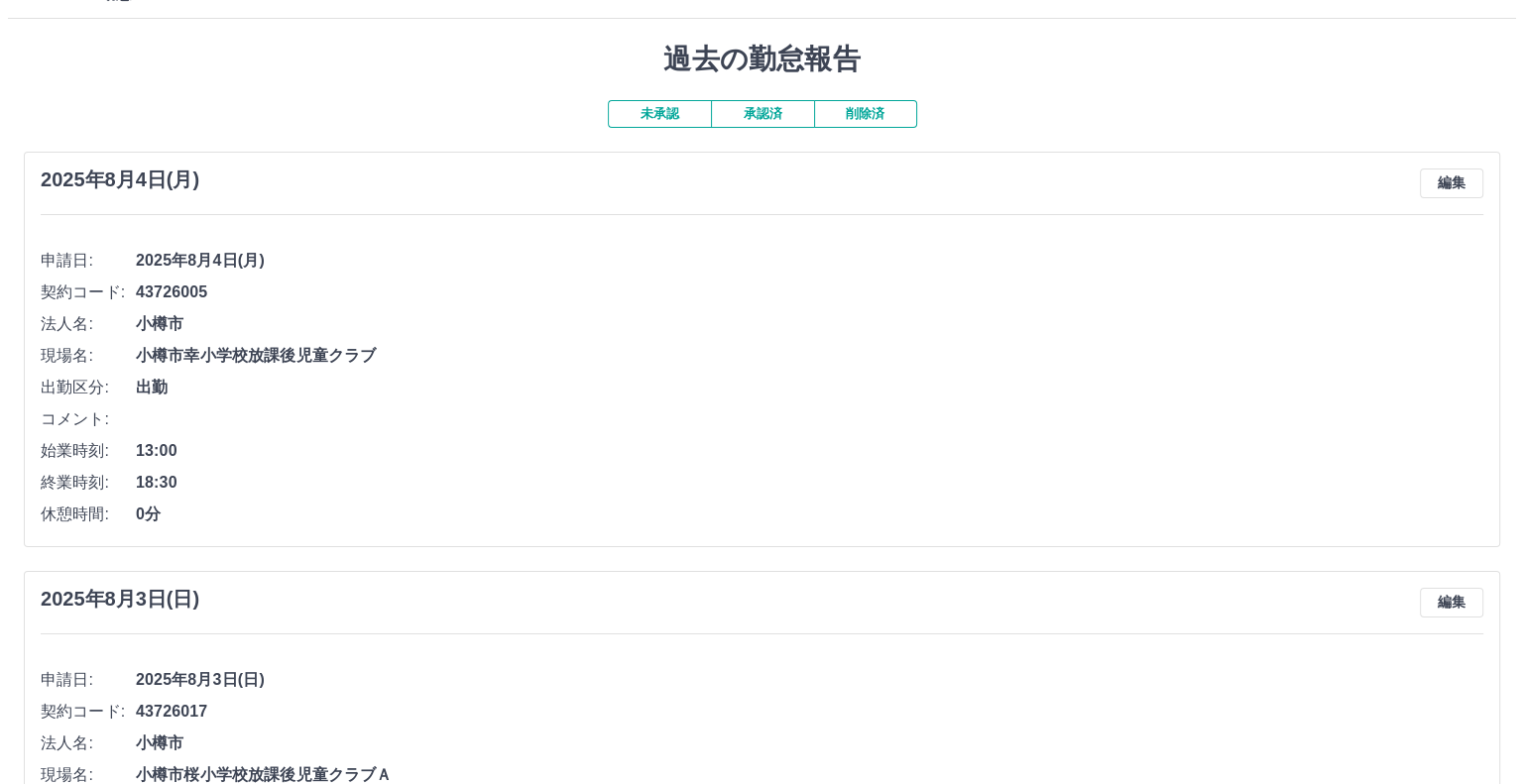scroll, scrollTop: 0, scrollLeft: 0, axis: both 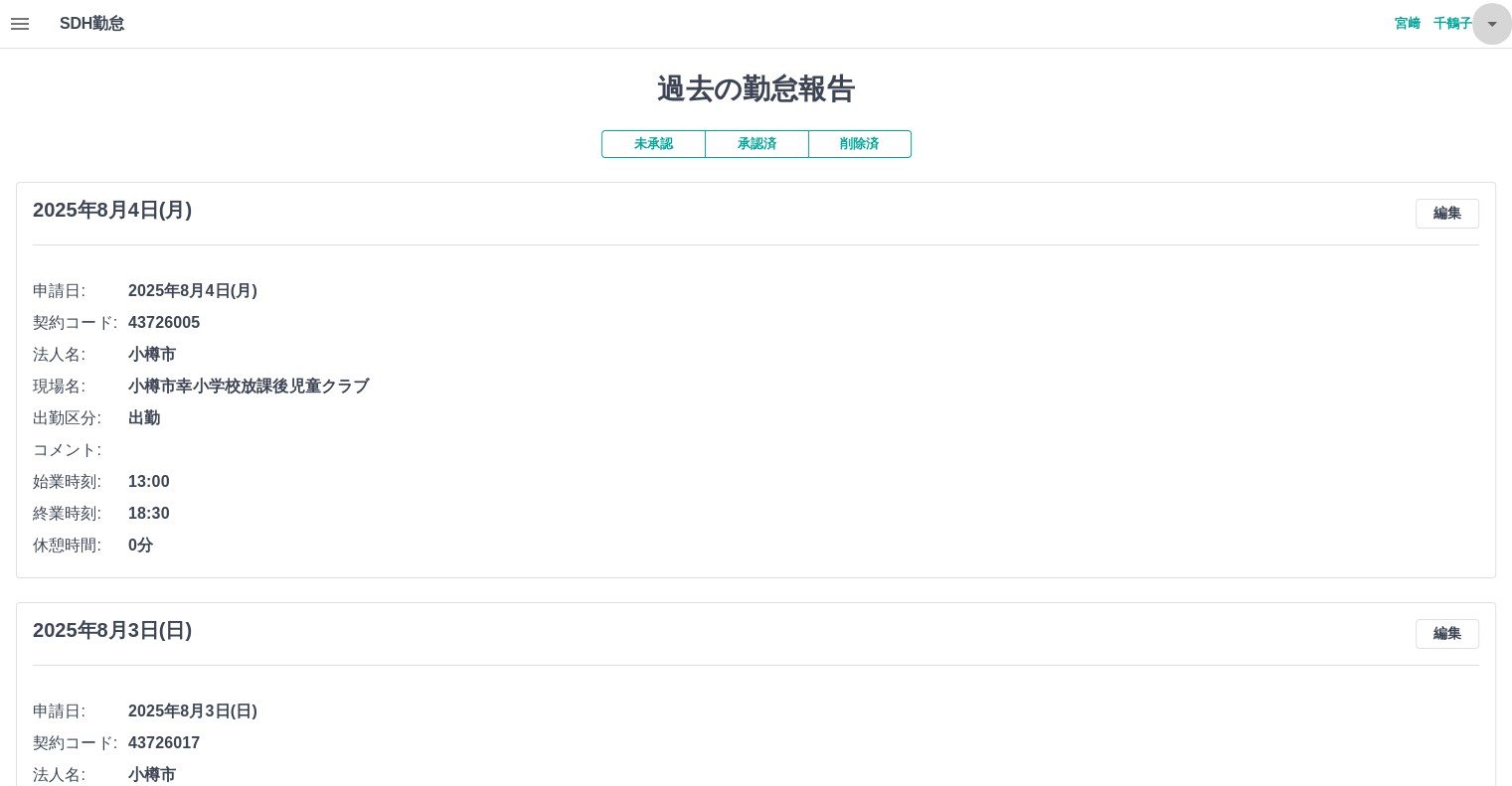 click 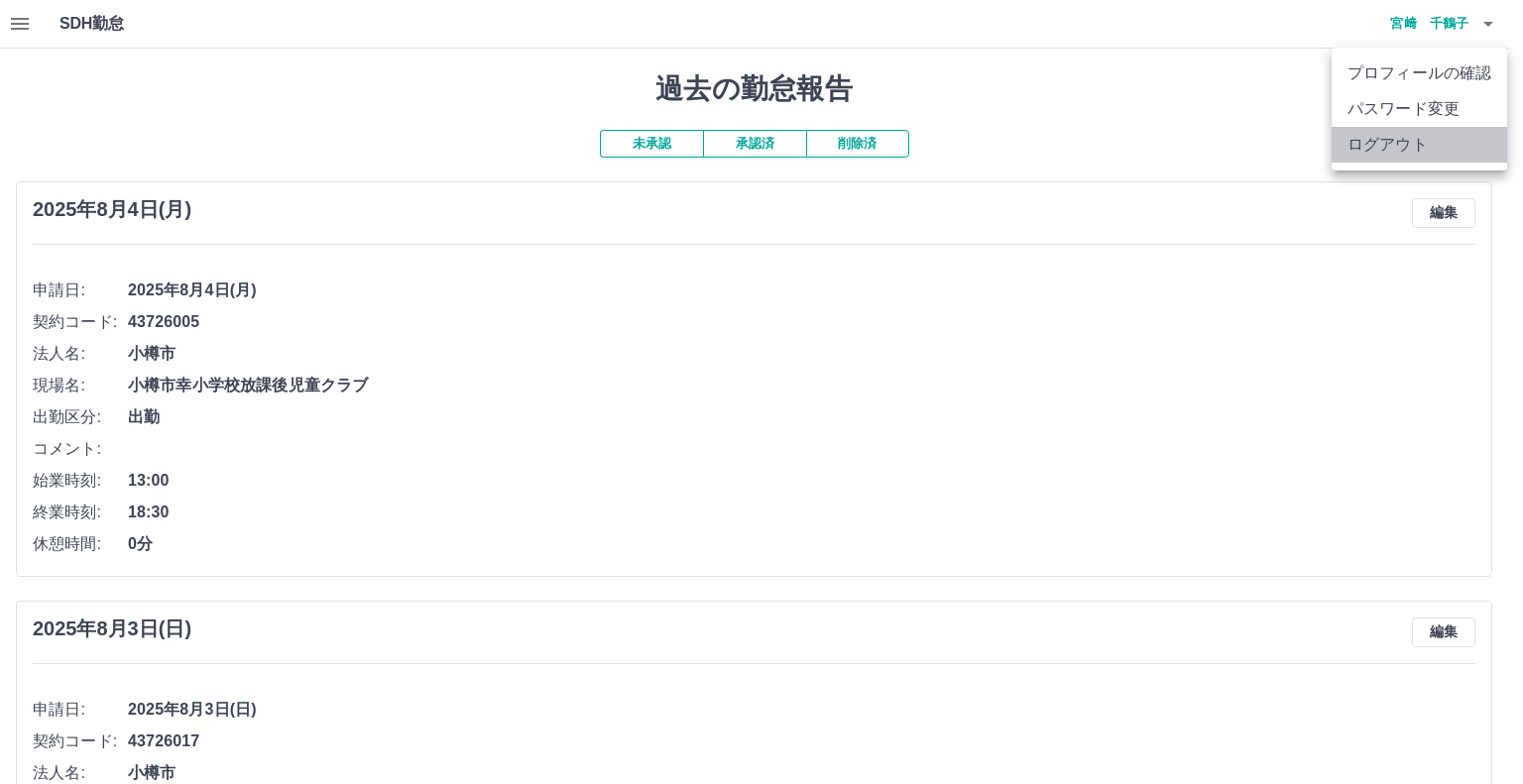 click on "ログアウト" at bounding box center [1419, 145] 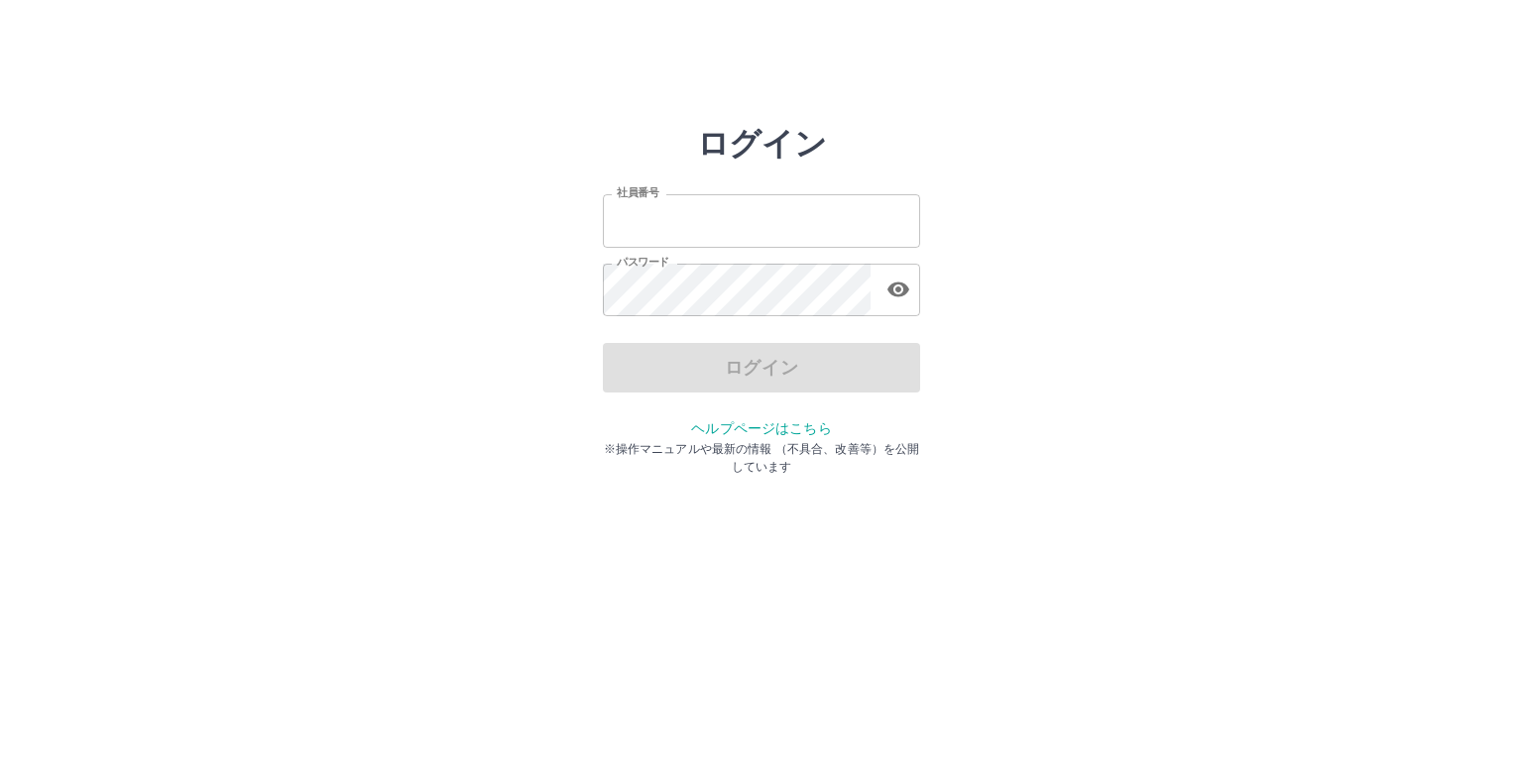 scroll, scrollTop: 0, scrollLeft: 0, axis: both 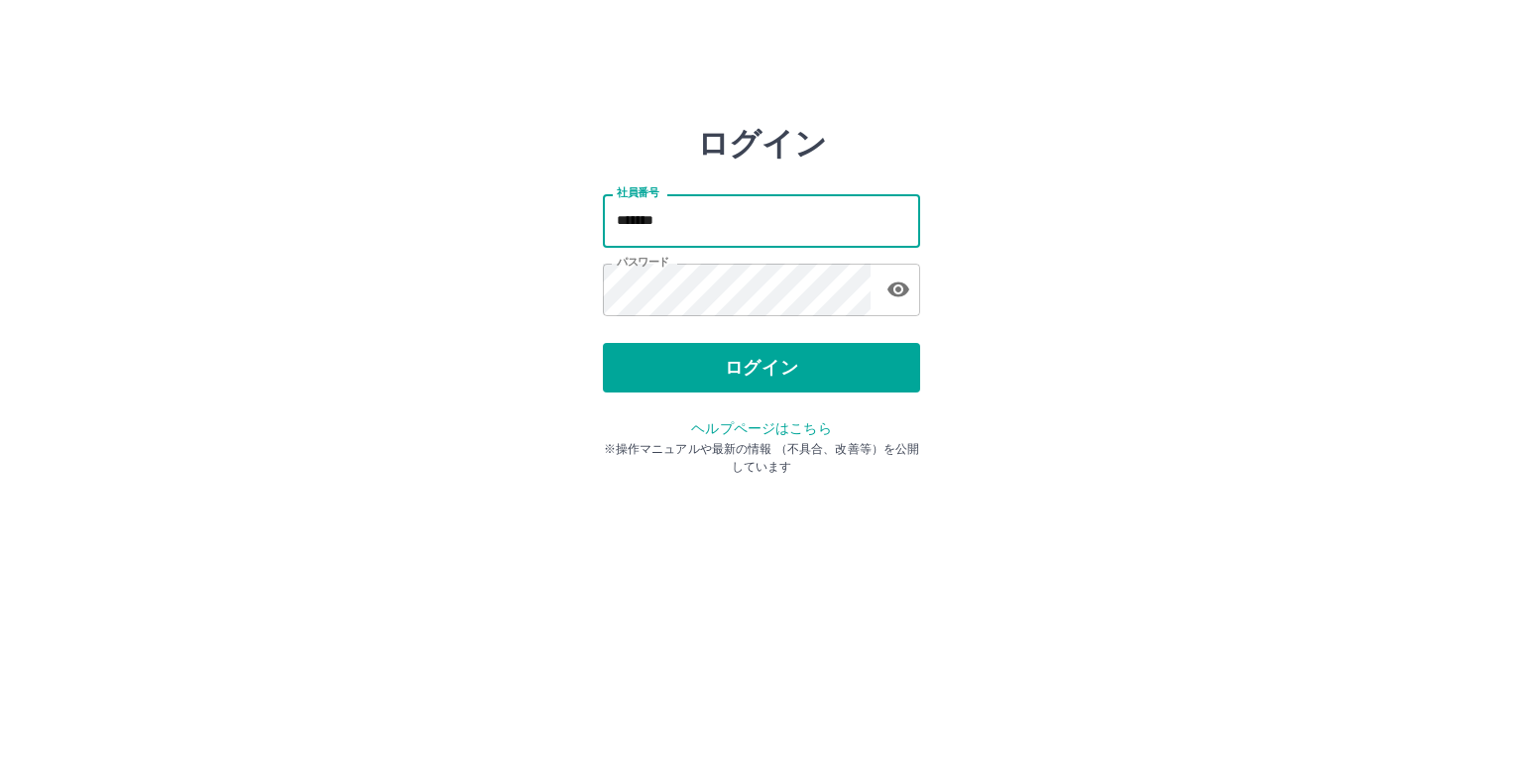 click on "*******" at bounding box center (762, 220) 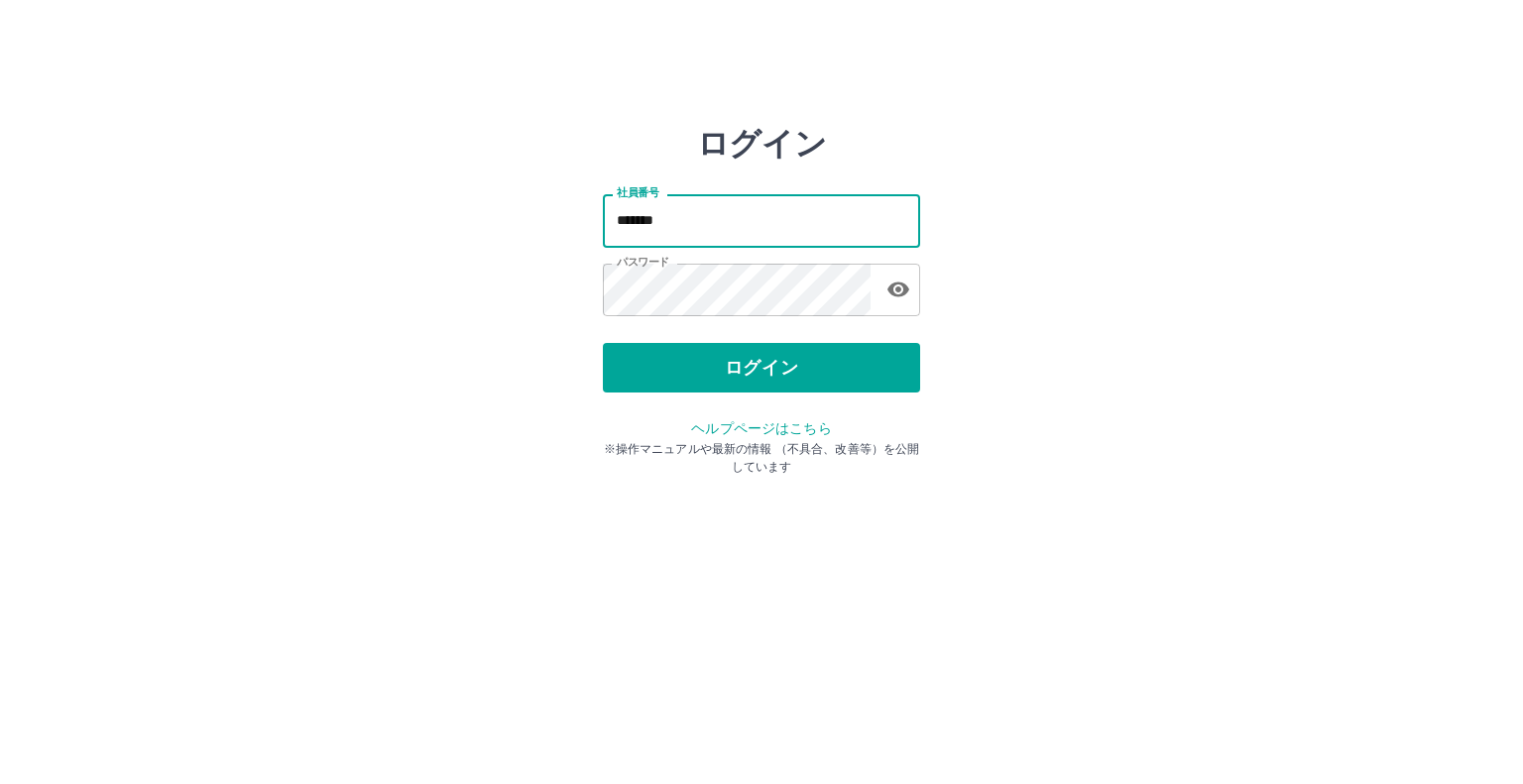 type on "*******" 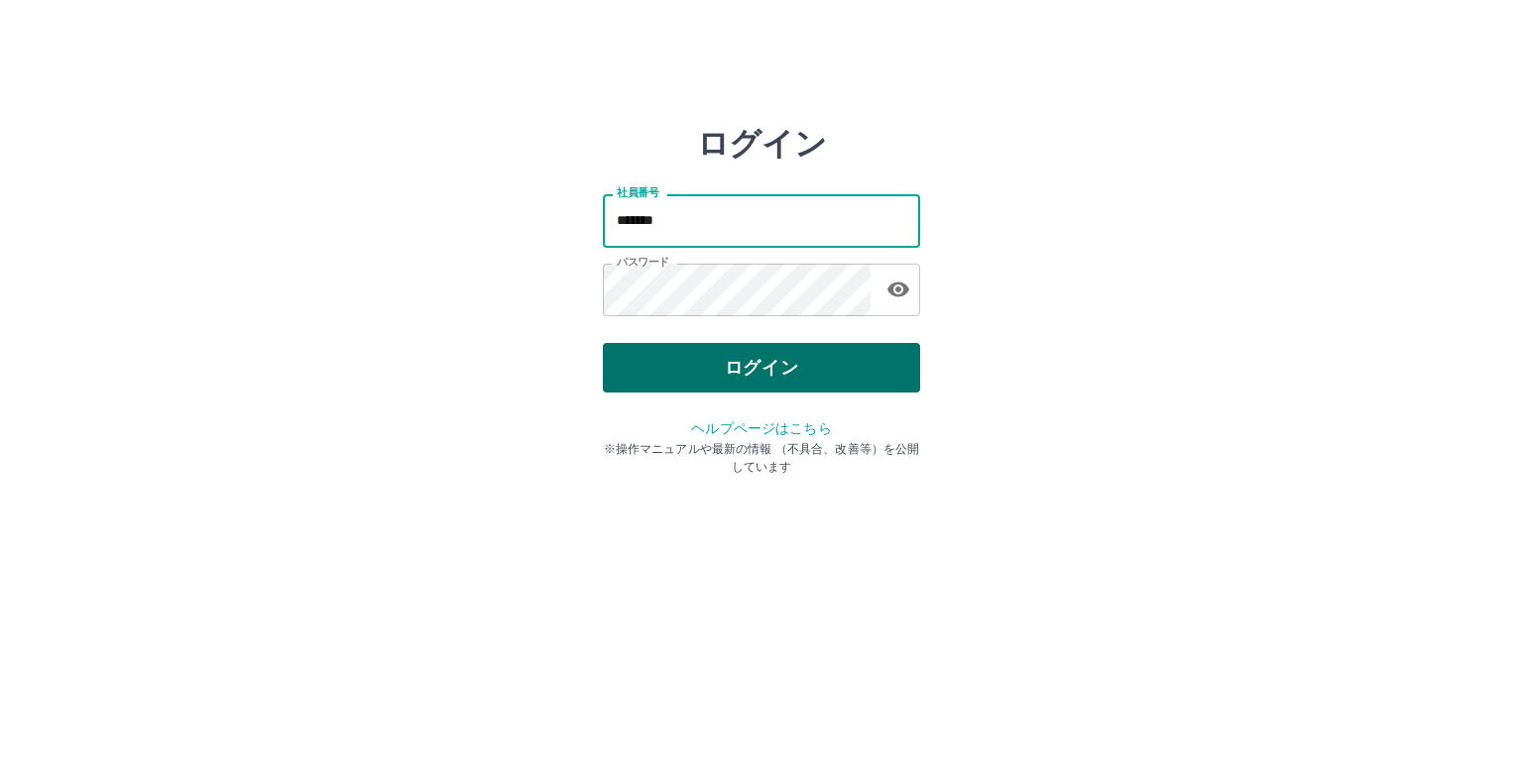 click on "ログイン" at bounding box center [762, 368] 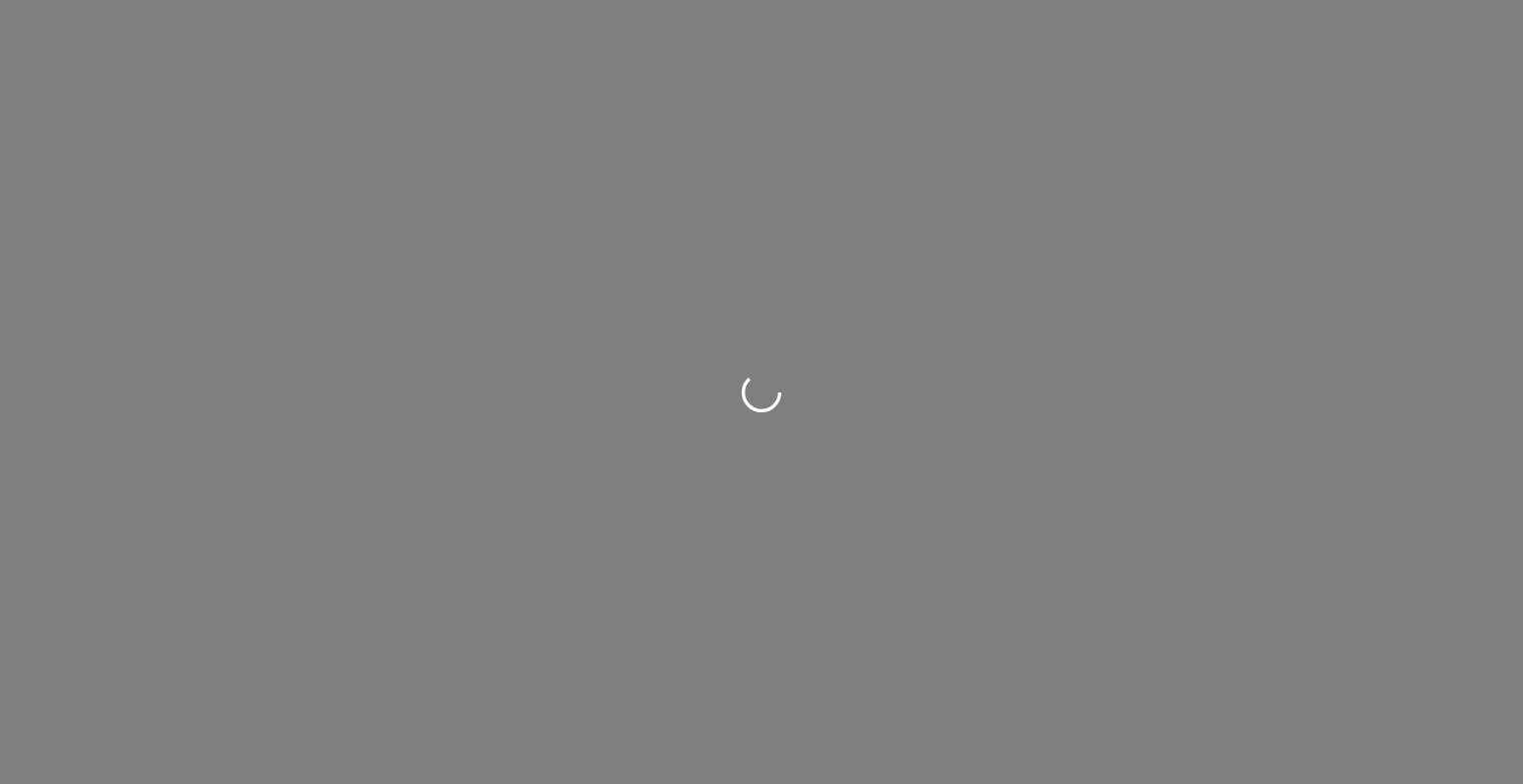 scroll, scrollTop: 0, scrollLeft: 0, axis: both 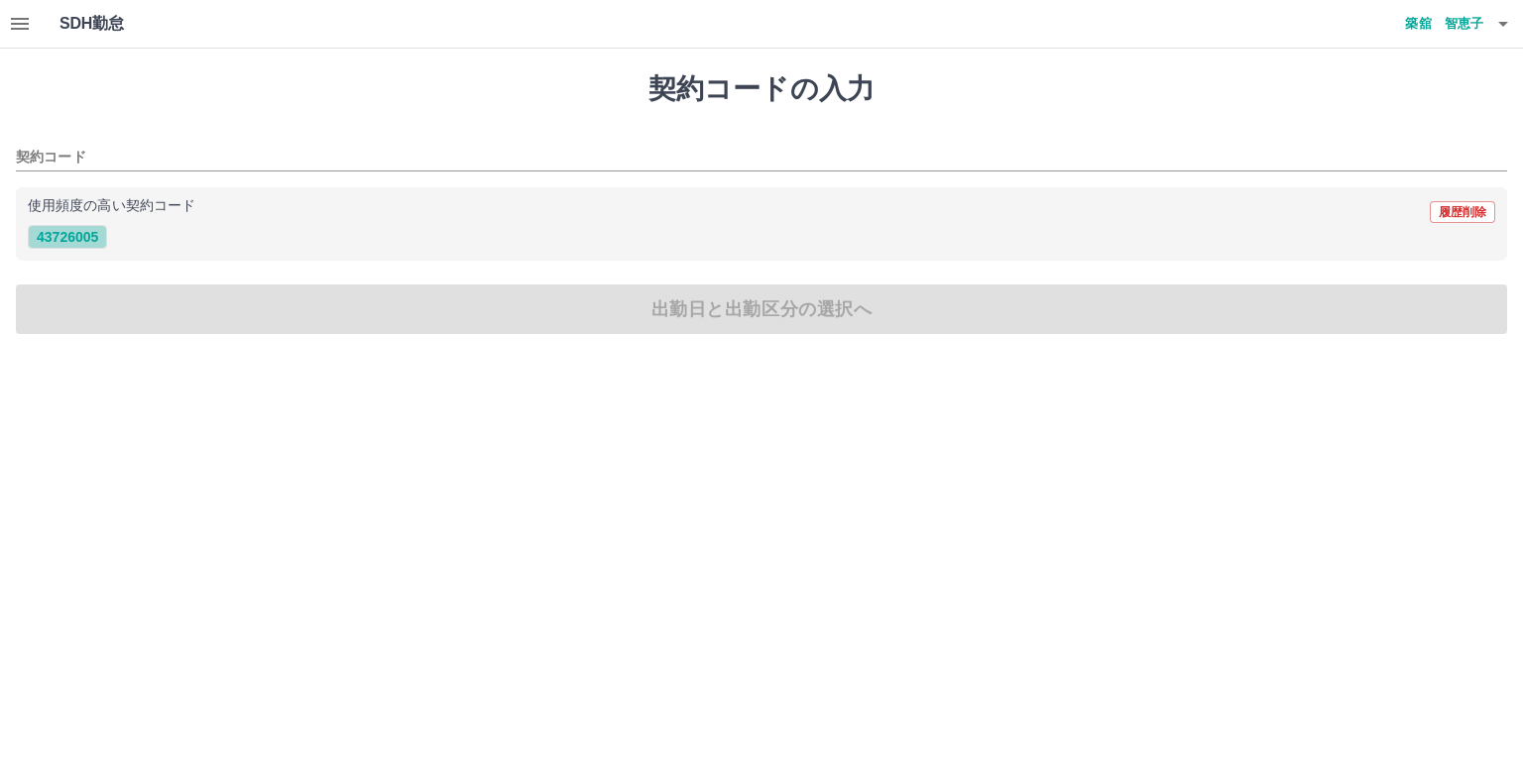 click on "43726005" at bounding box center (67, 237) 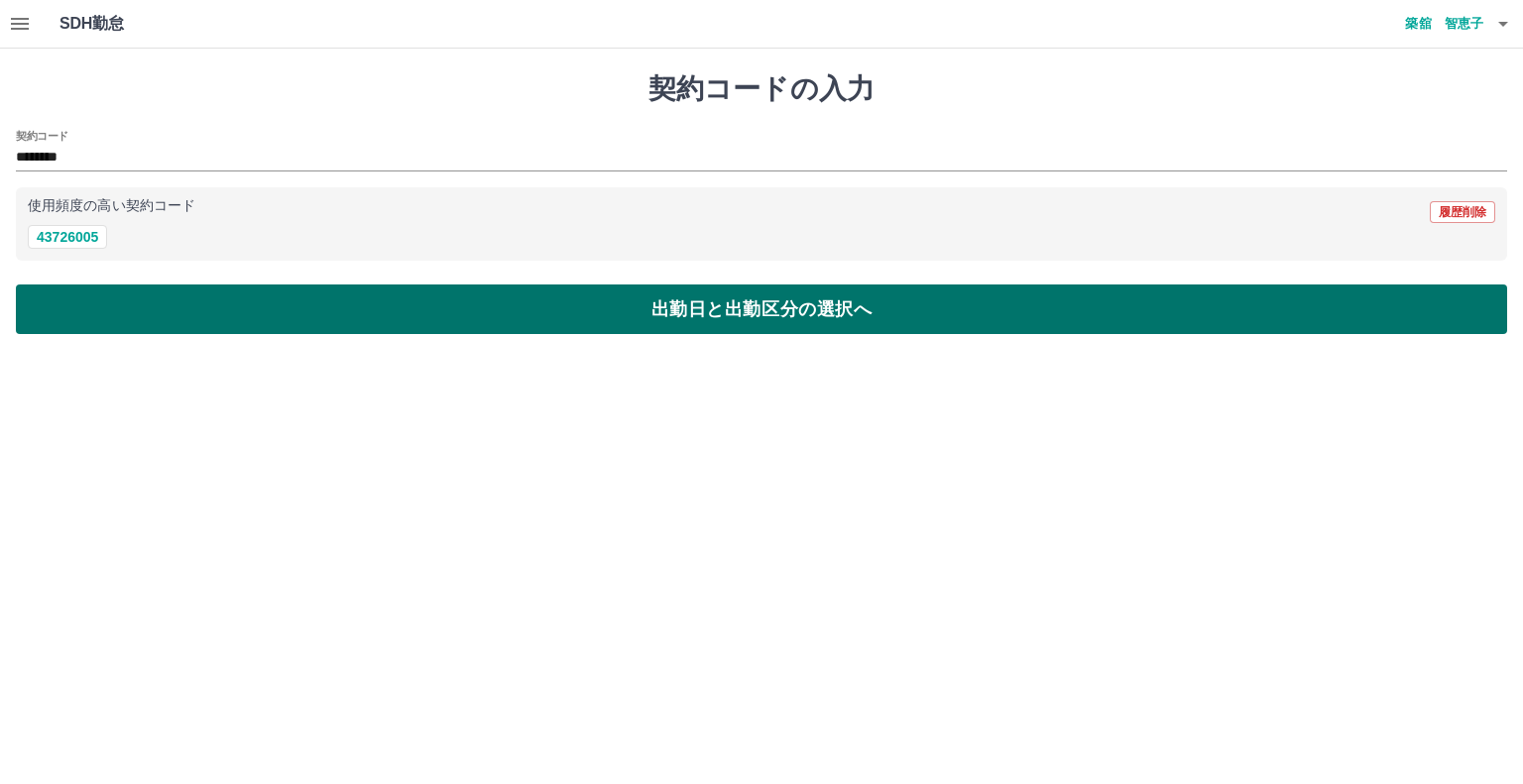 click on "出勤日と出勤区分の選択へ" at bounding box center [762, 309] 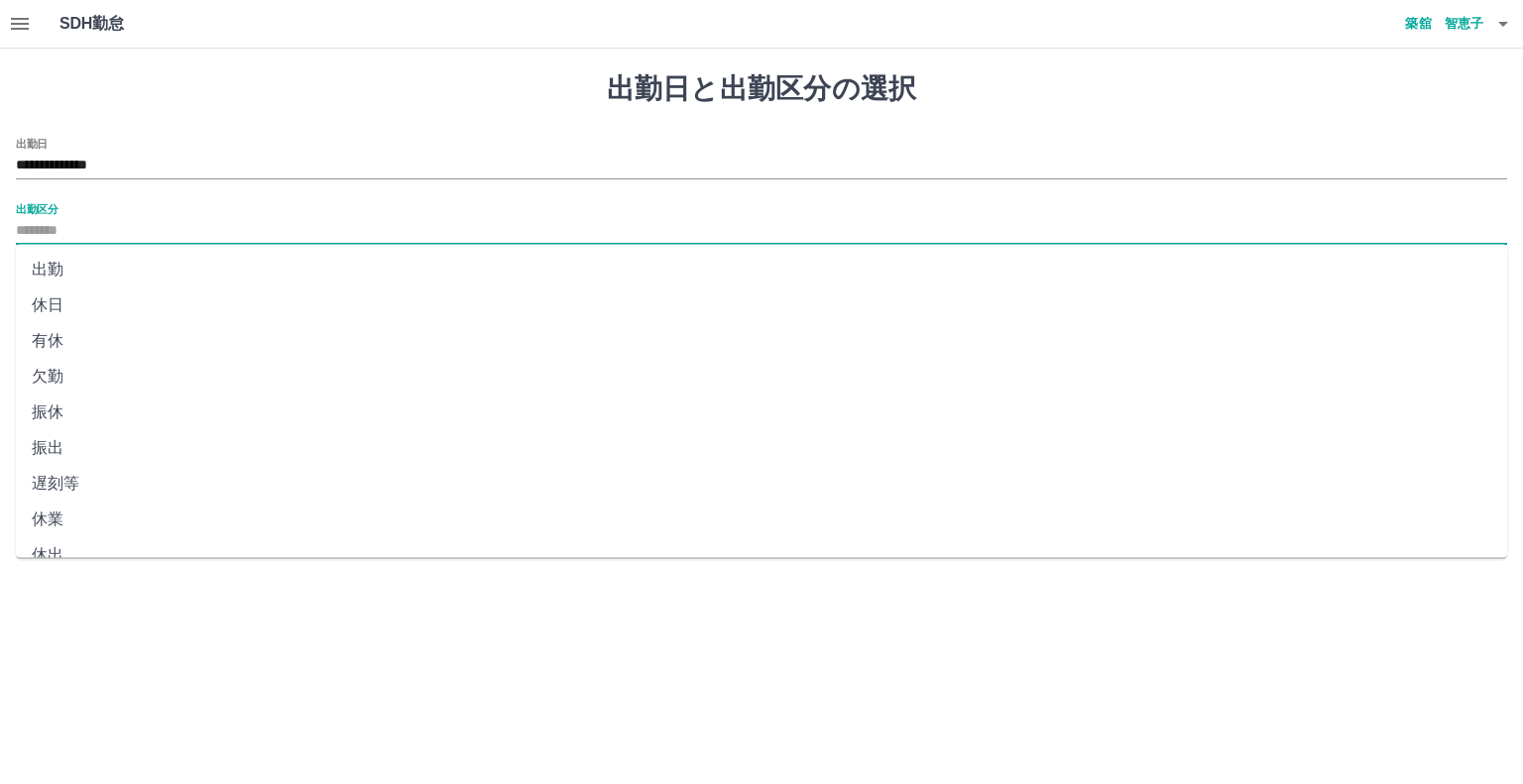 click on "出勤区分" at bounding box center (762, 231) 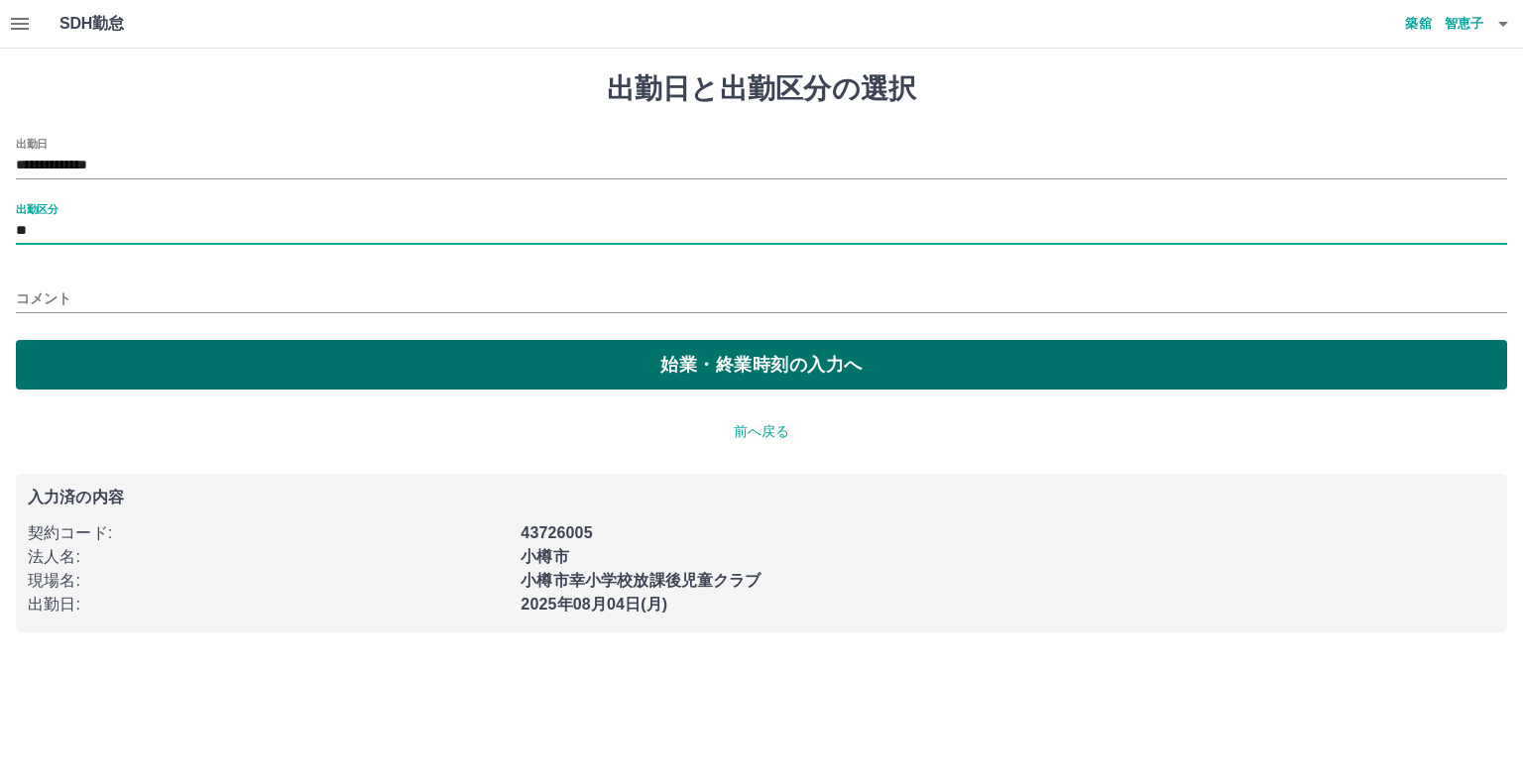 click on "始業・終業時刻の入力へ" at bounding box center [762, 365] 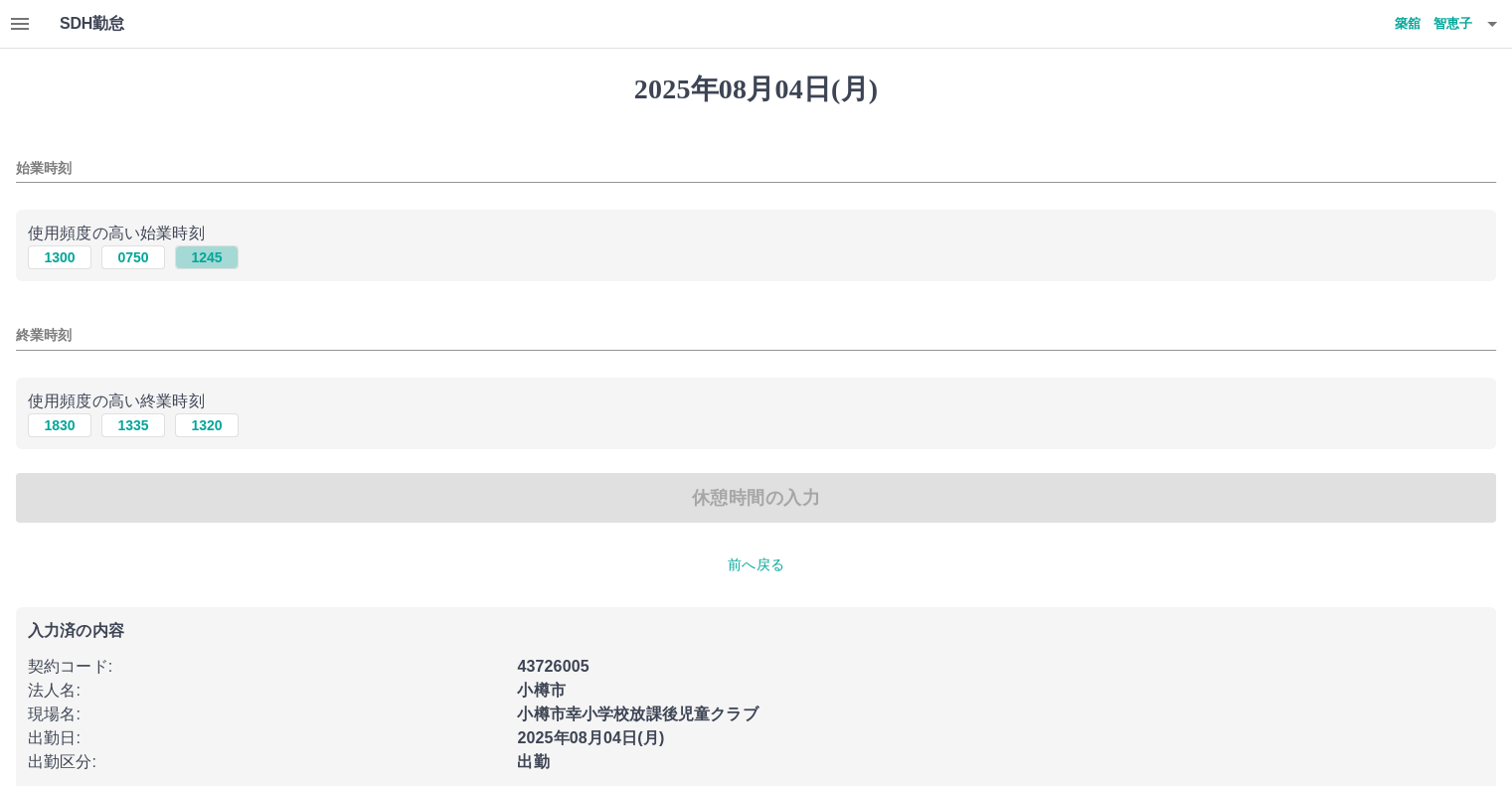 click on "1245" at bounding box center [207, 257] 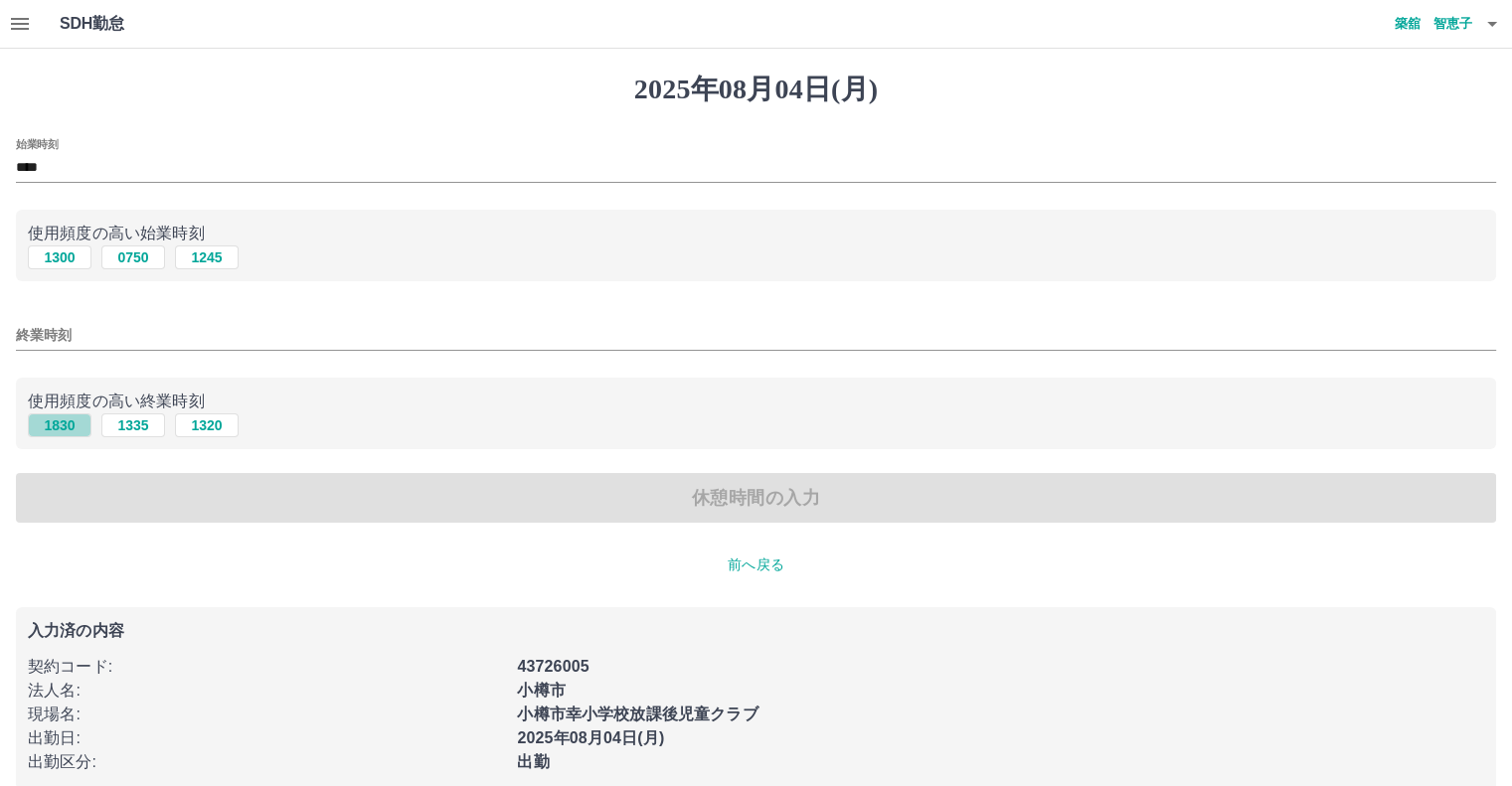 click on "1830" at bounding box center (60, 425) 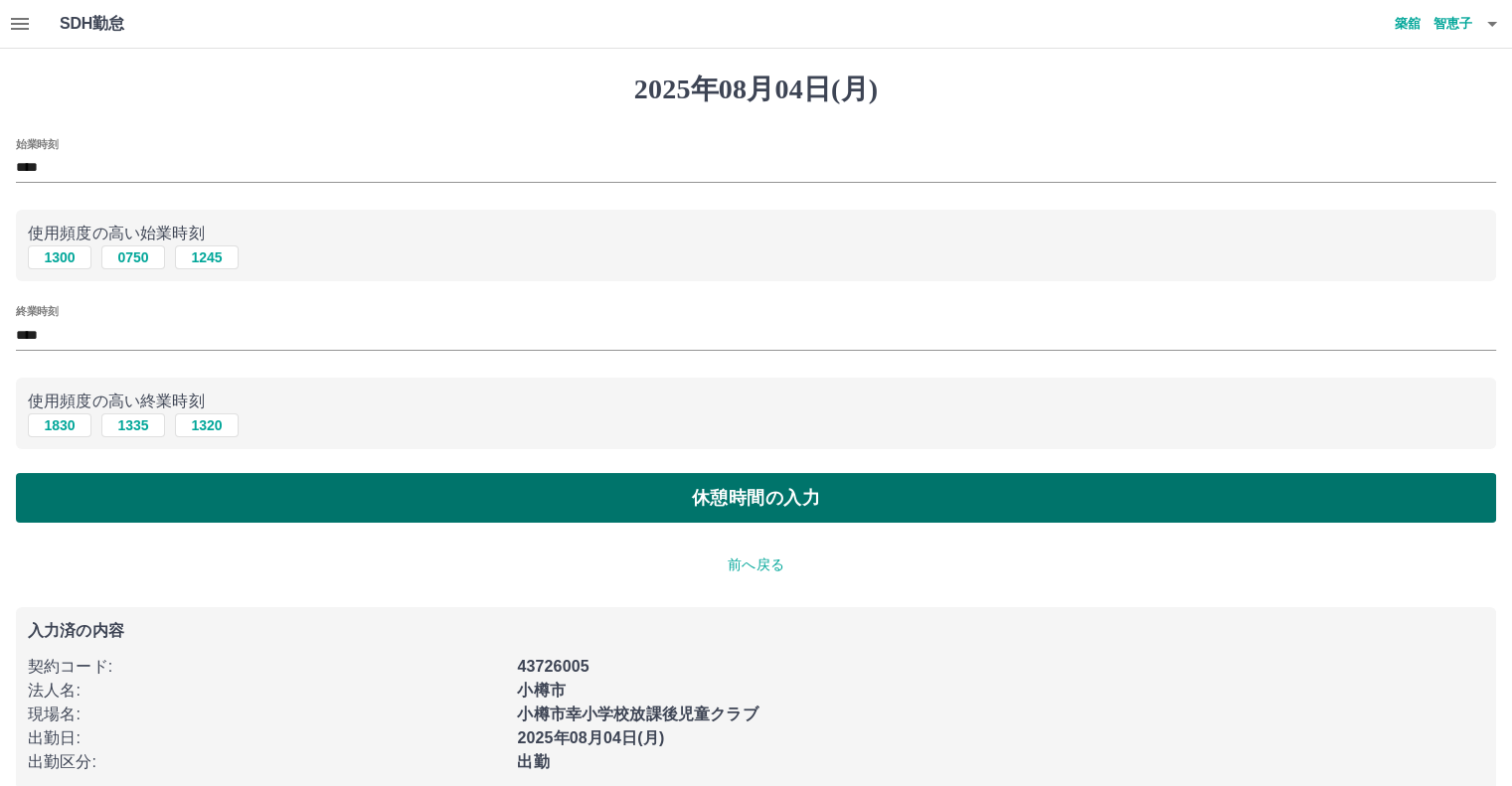 click on "休憩時間の入力" at bounding box center (756, 498) 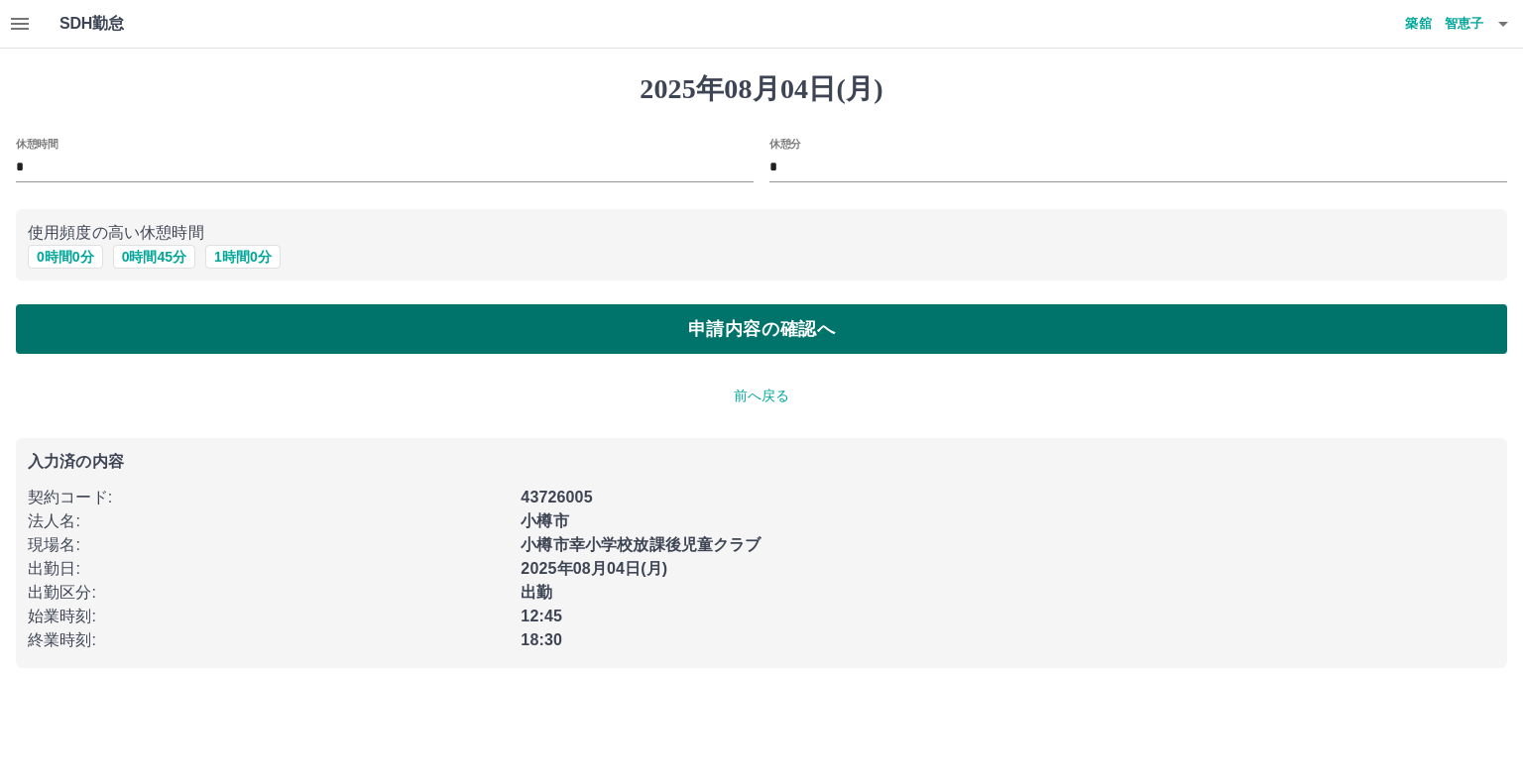 click on "申請内容の確認へ" at bounding box center (762, 329) 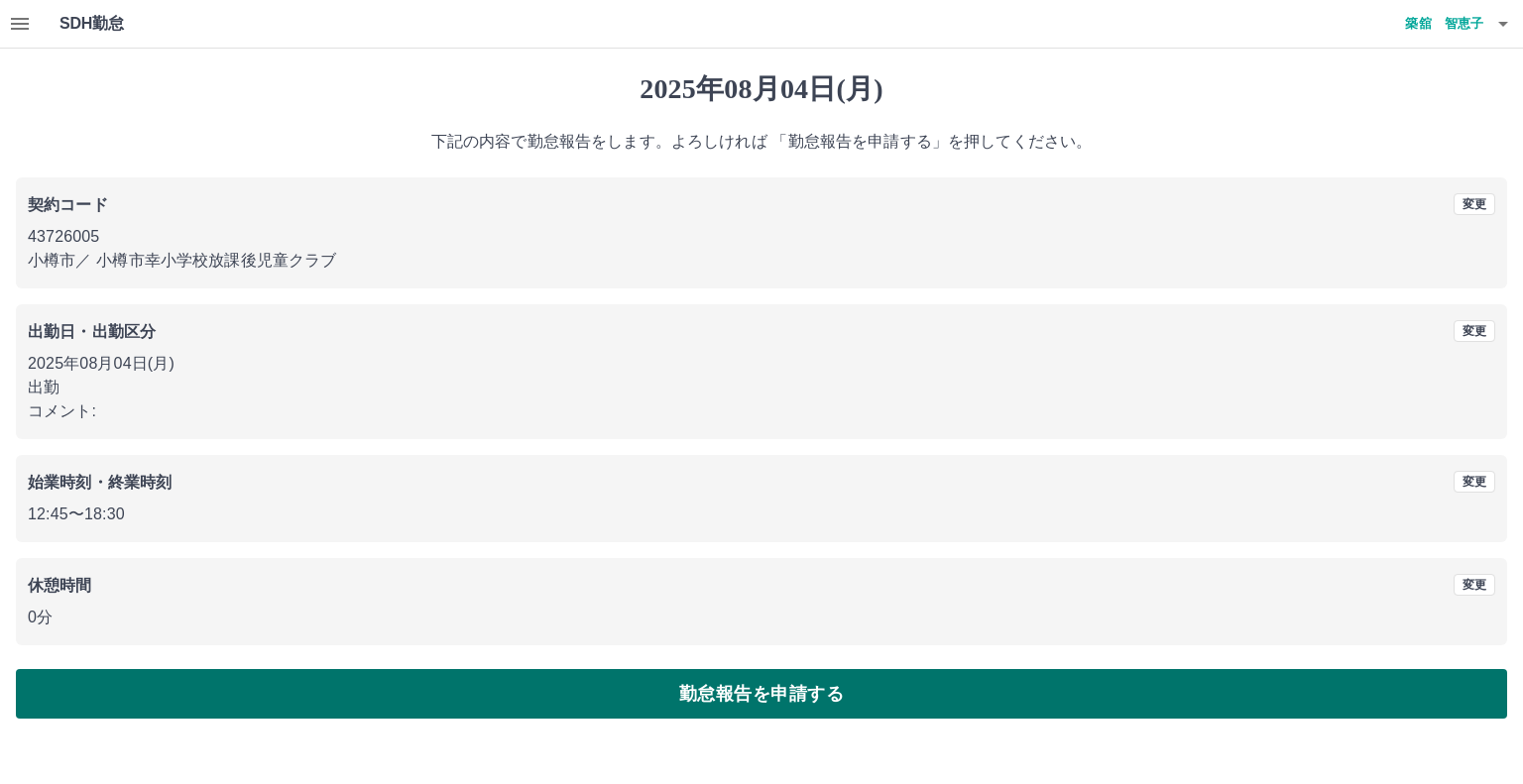 click on "勤怠報告を申請する" at bounding box center [762, 694] 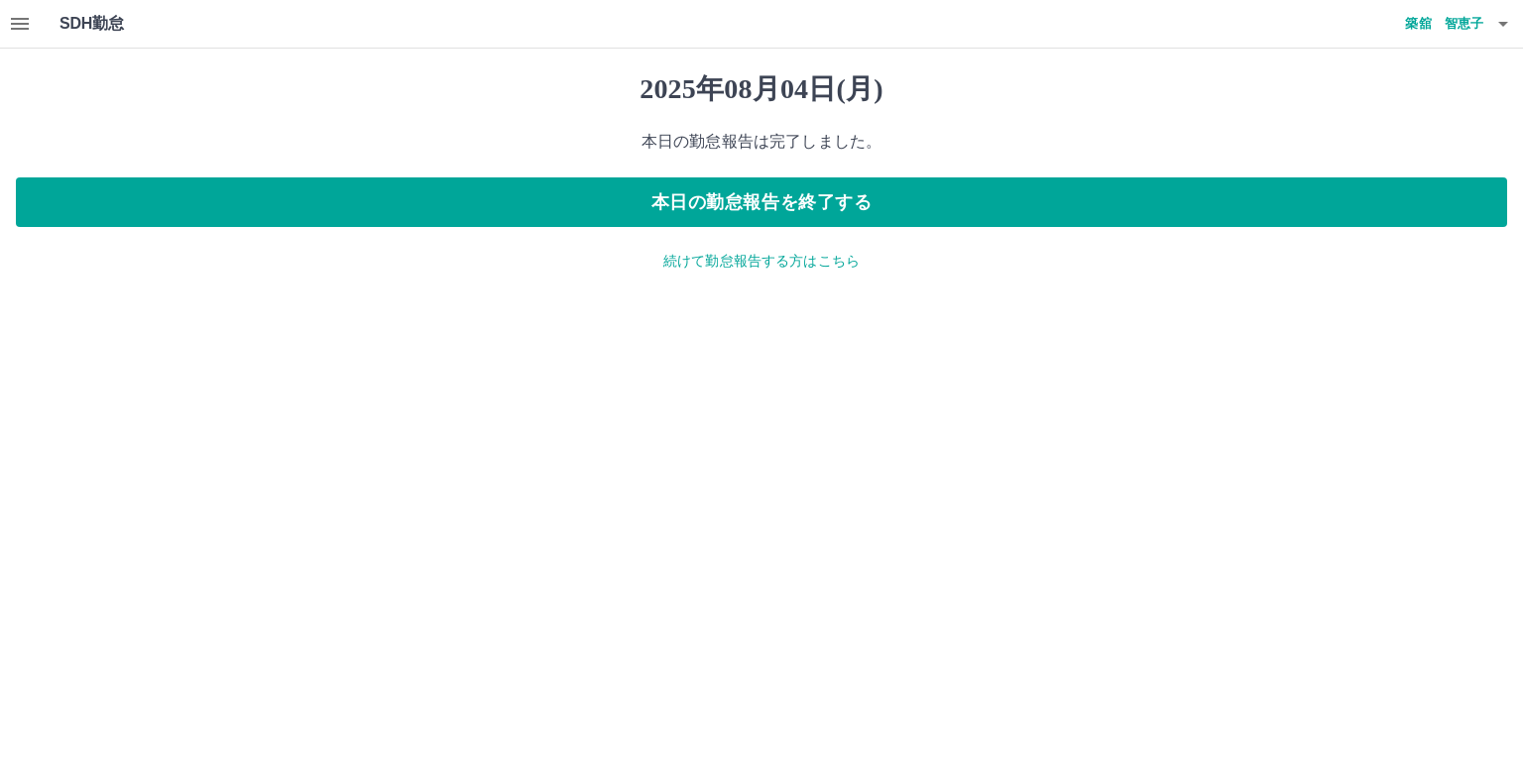 click on "続けて勤怠報告する方はこちら" at bounding box center (762, 261) 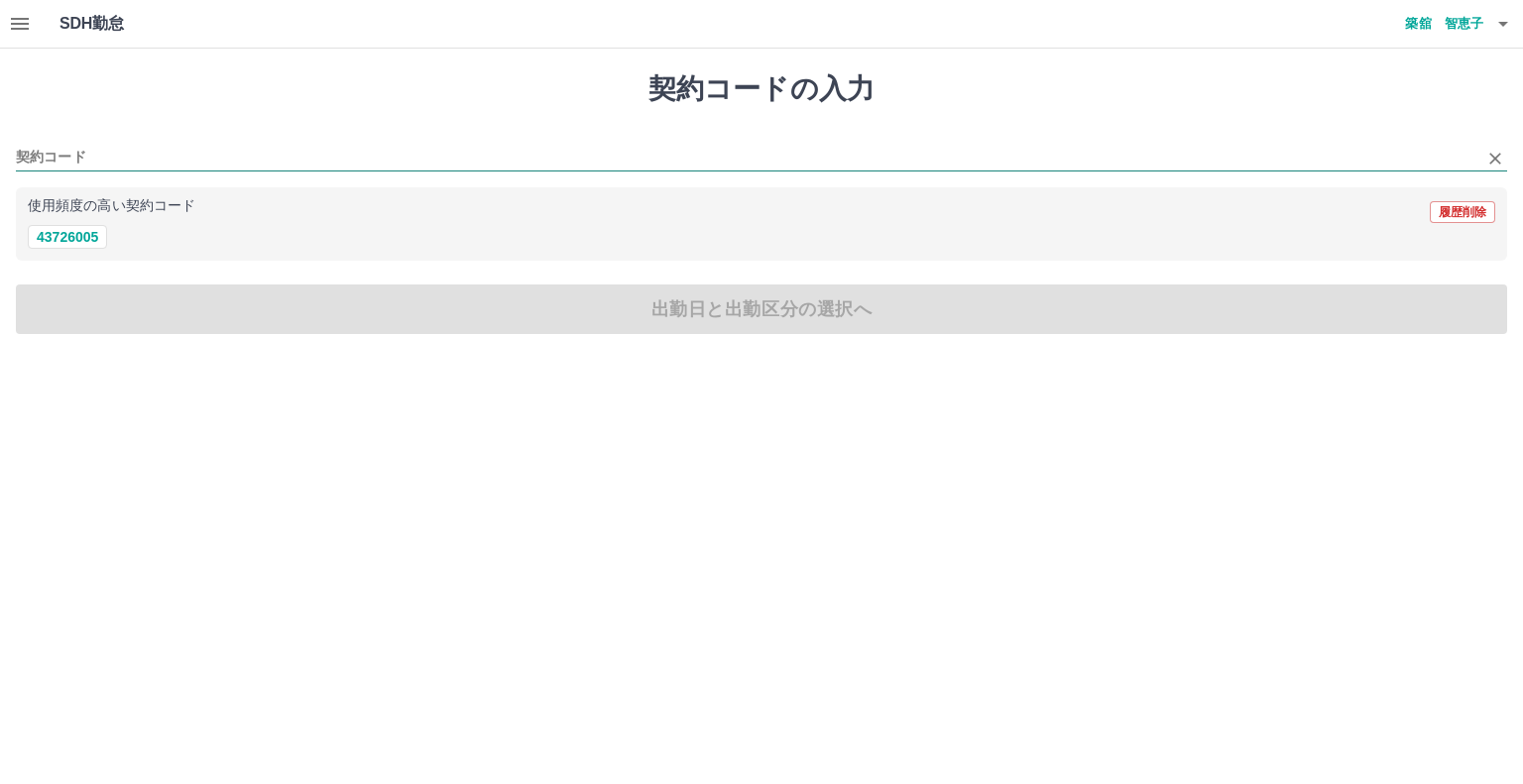 click on "契約コード" at bounding box center [747, 158] 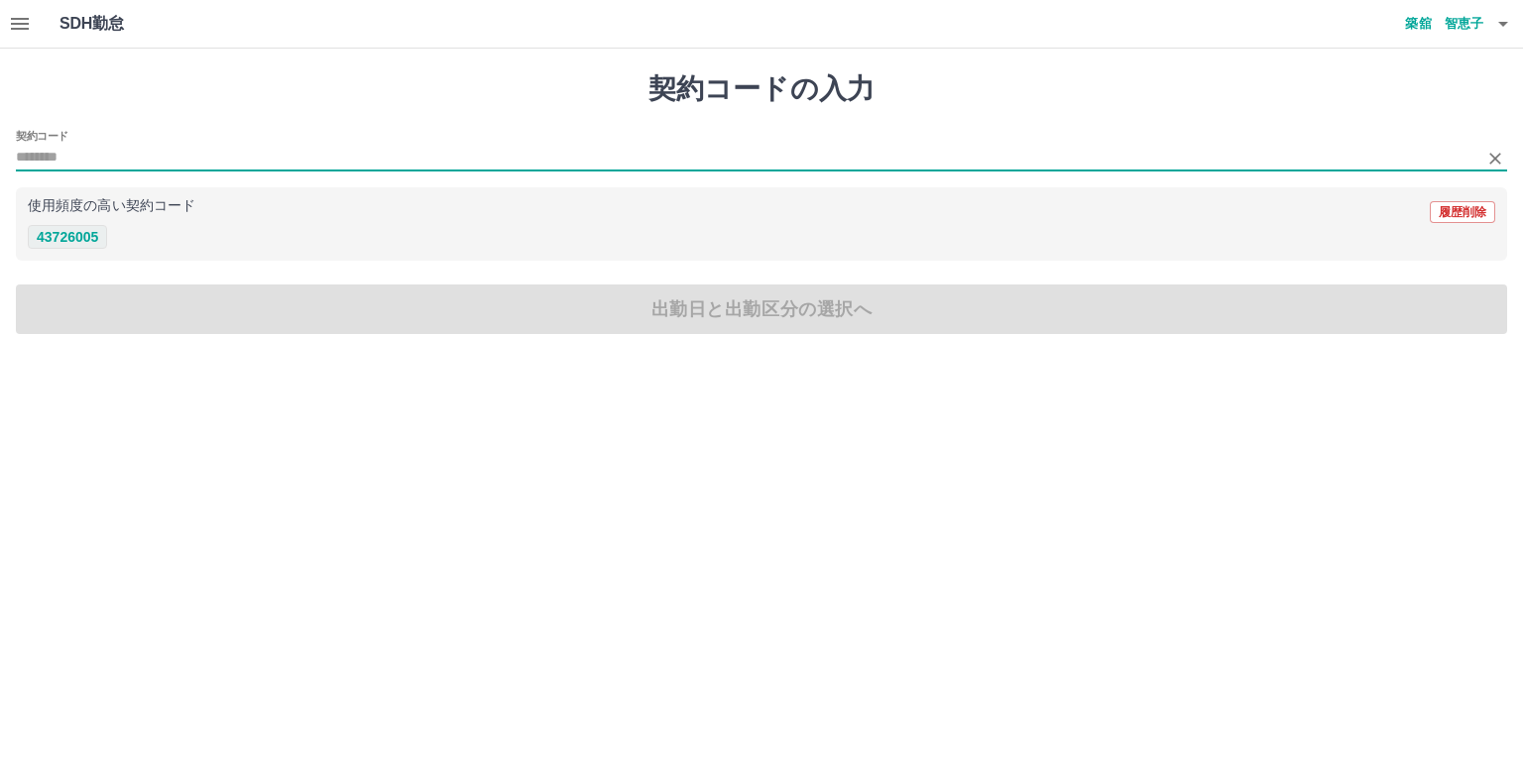 click on "43726005" at bounding box center [67, 237] 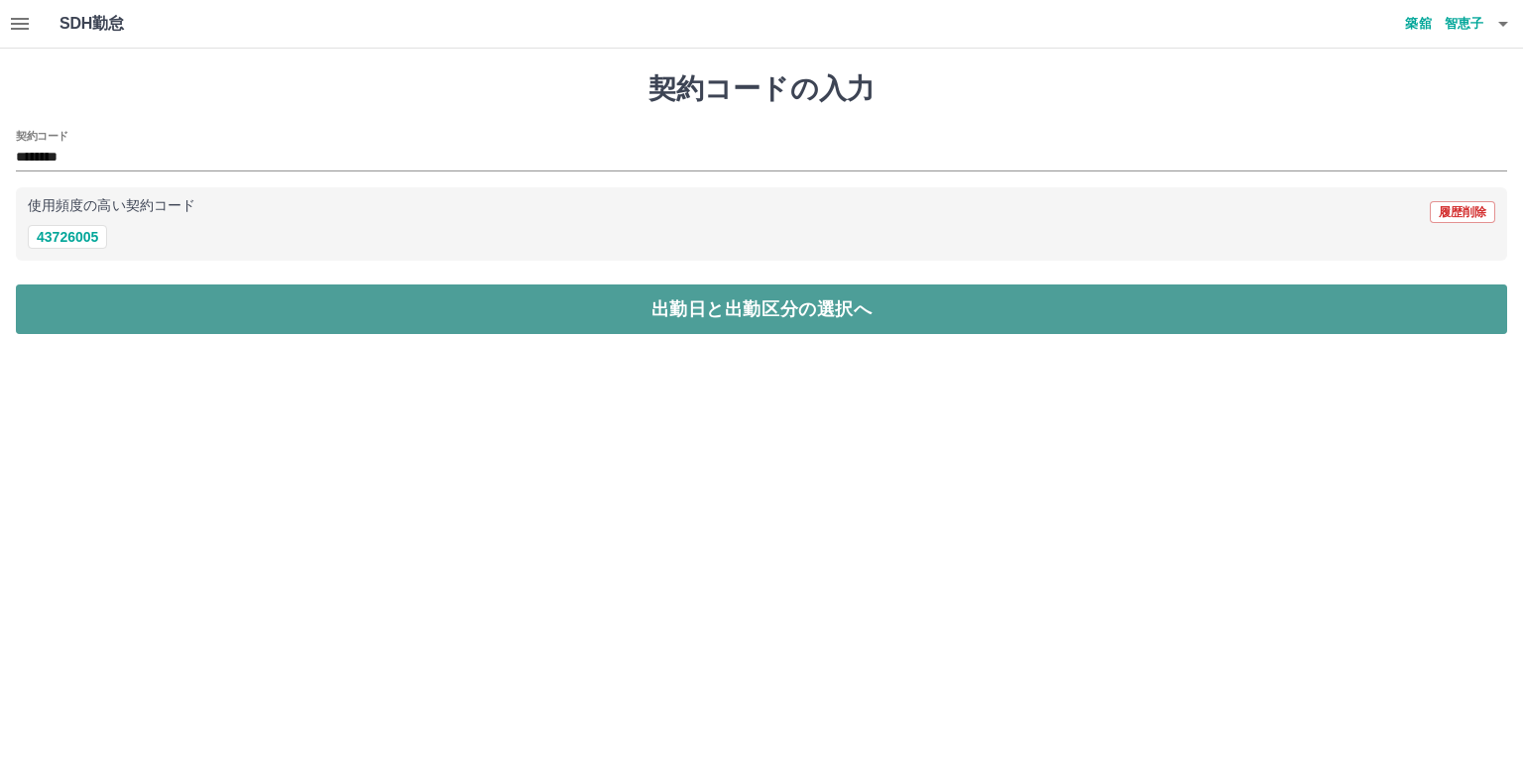 click on "出勤日と出勤区分の選択へ" at bounding box center (762, 309) 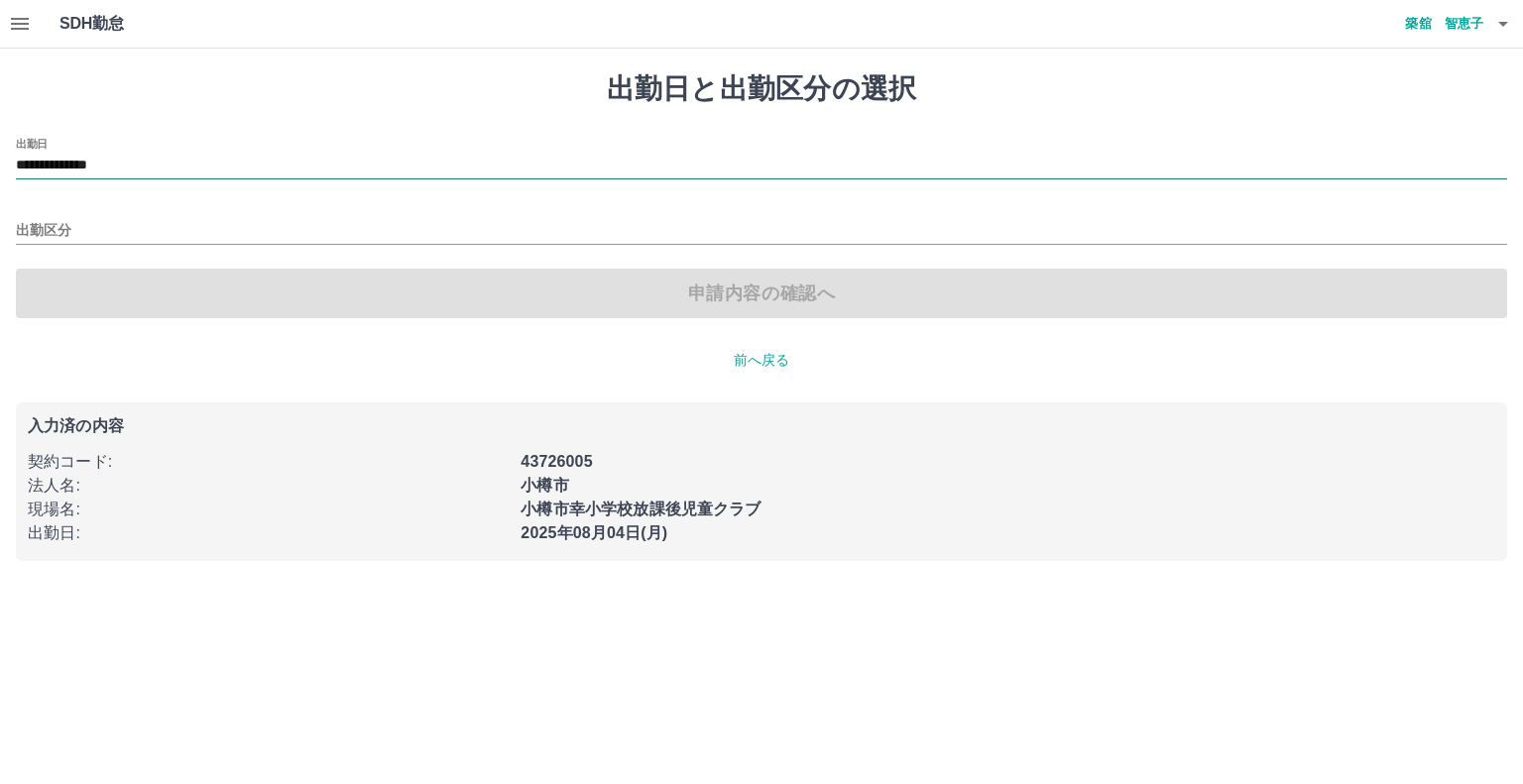 click on "**********" at bounding box center [762, 166] 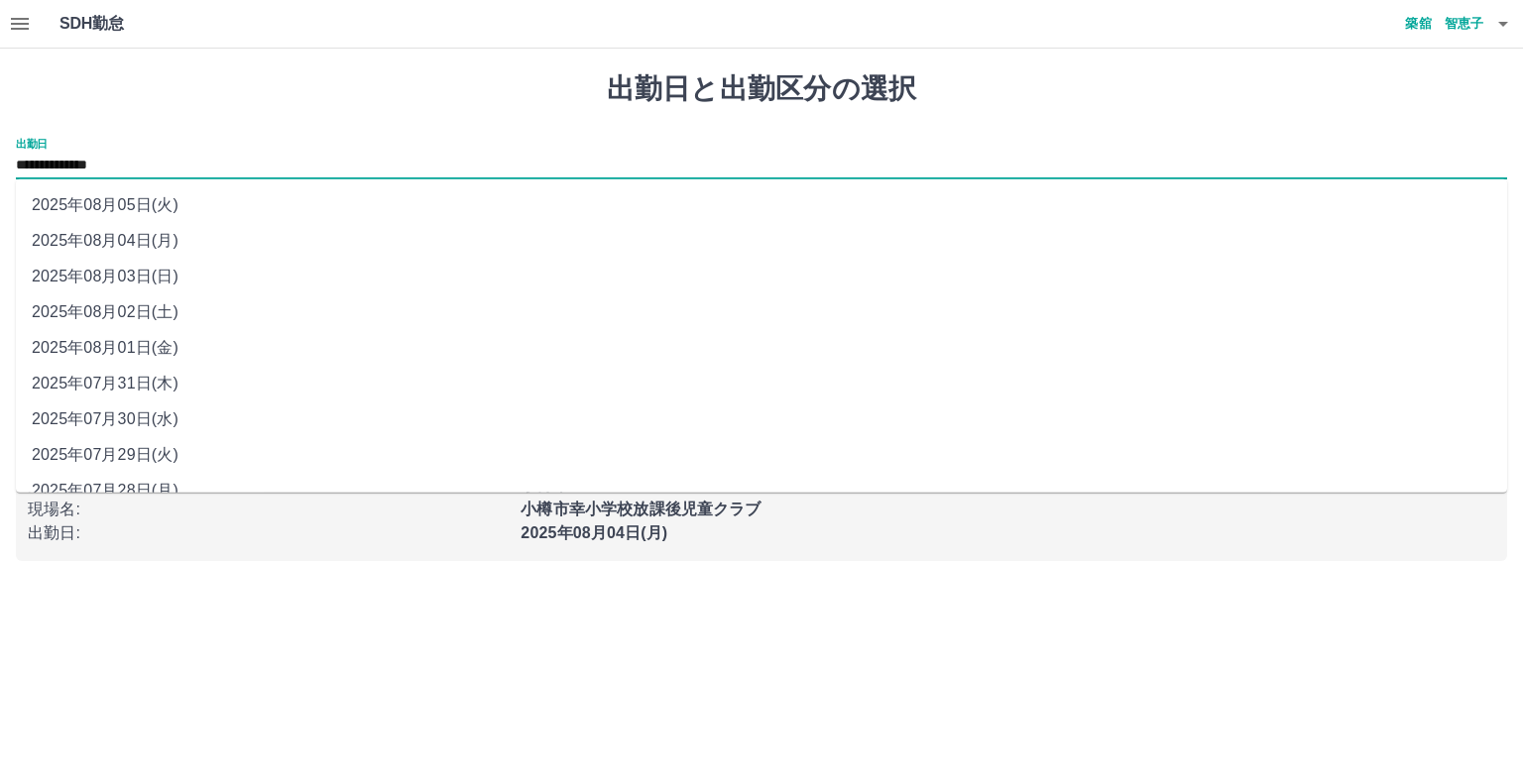 click on "2025年08月02日(土)" at bounding box center [762, 312] 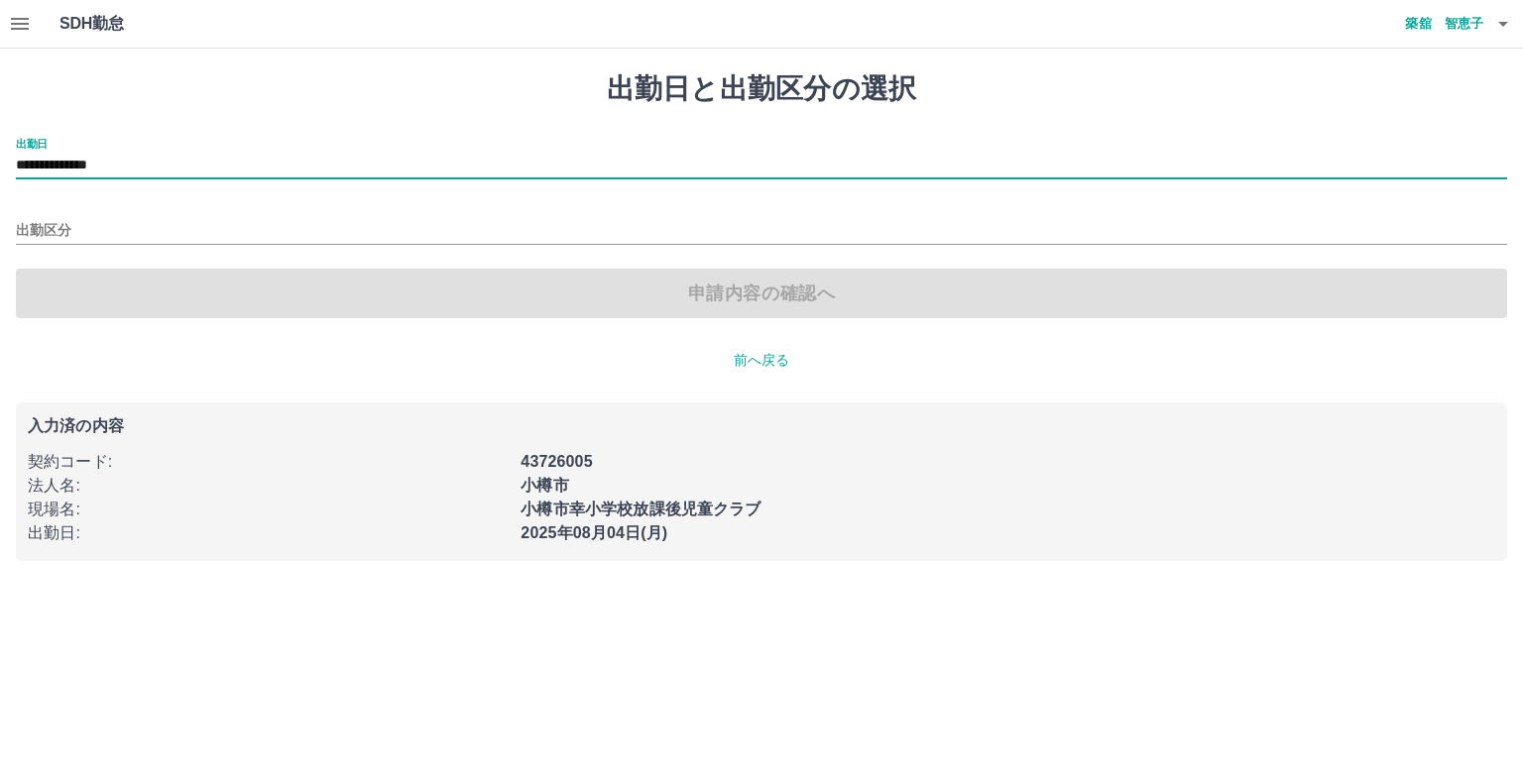 type on "**********" 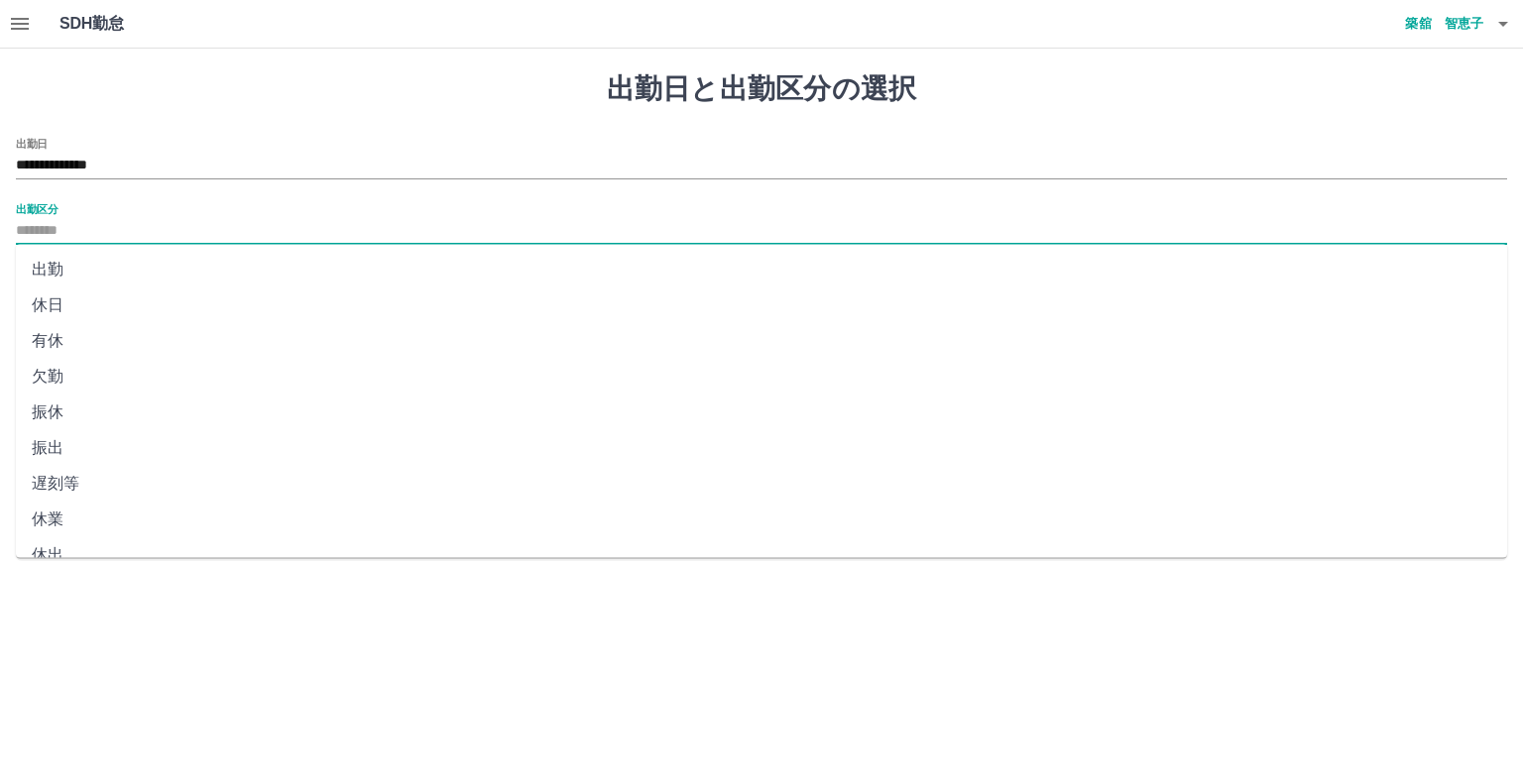 click on "出勤区分" at bounding box center (762, 231) 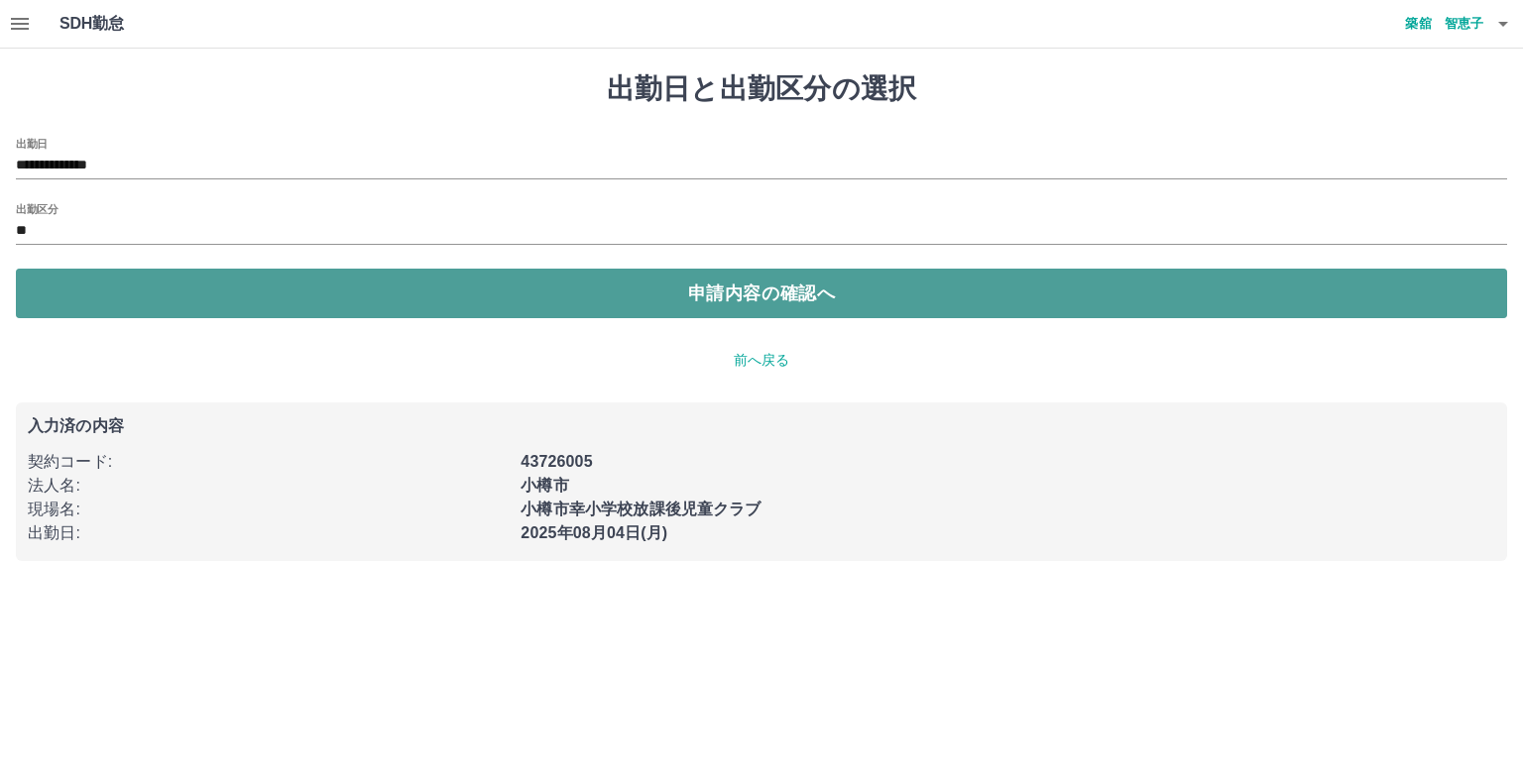 click on "申請内容の確認へ" at bounding box center (762, 293) 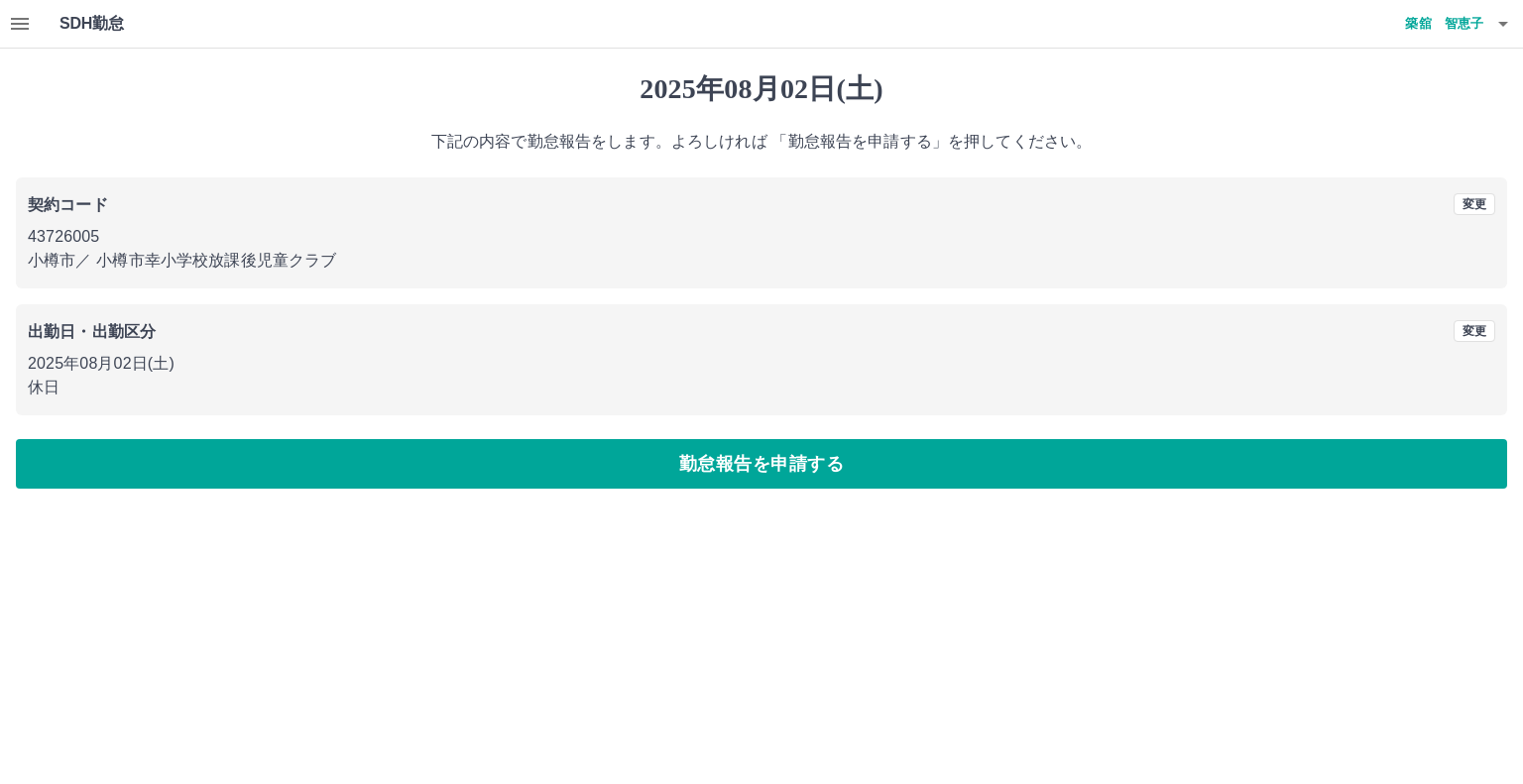 click on "勤怠報告を申請する" at bounding box center (762, 464) 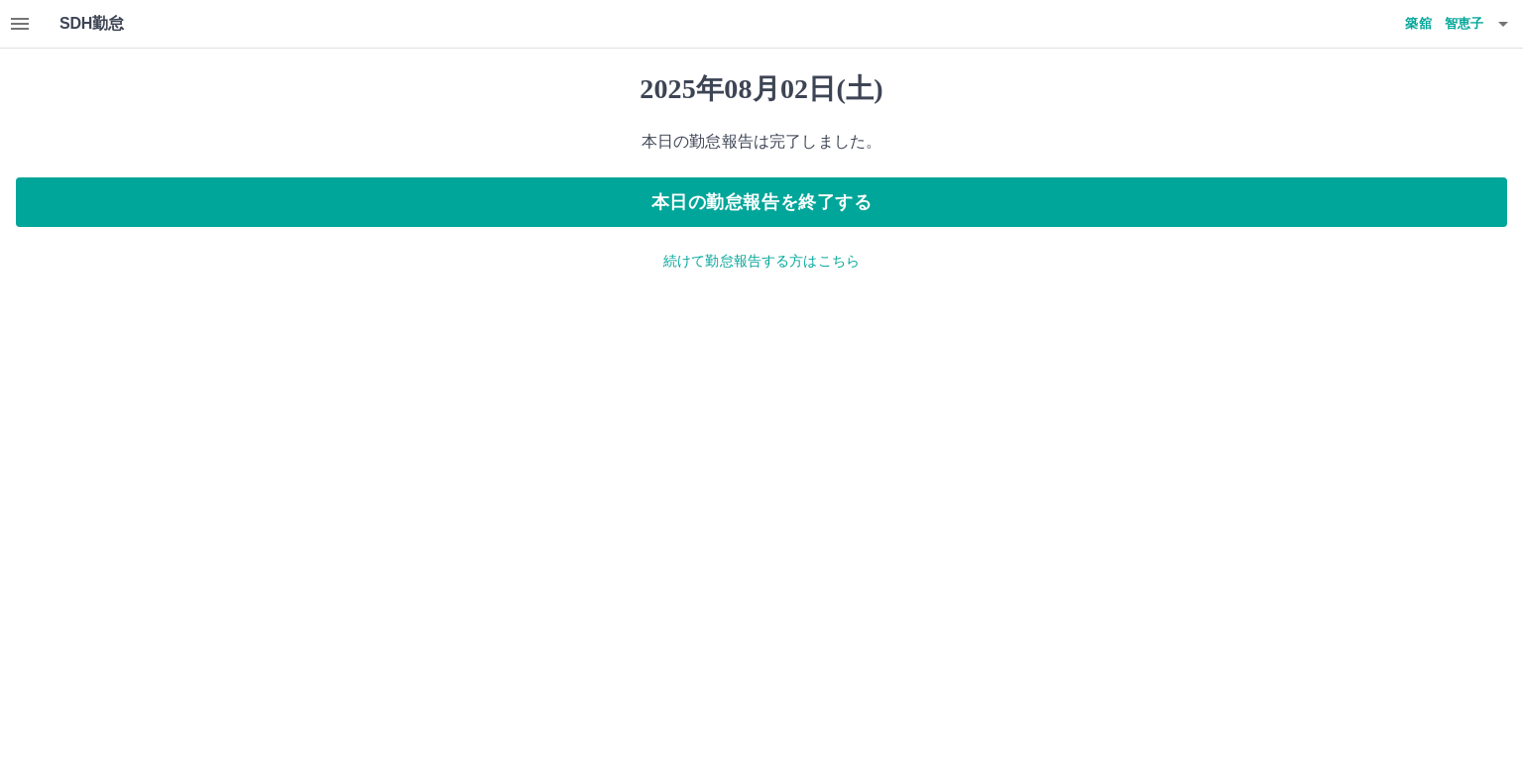 click on "続けて勤怠報告する方はこちら" at bounding box center (762, 261) 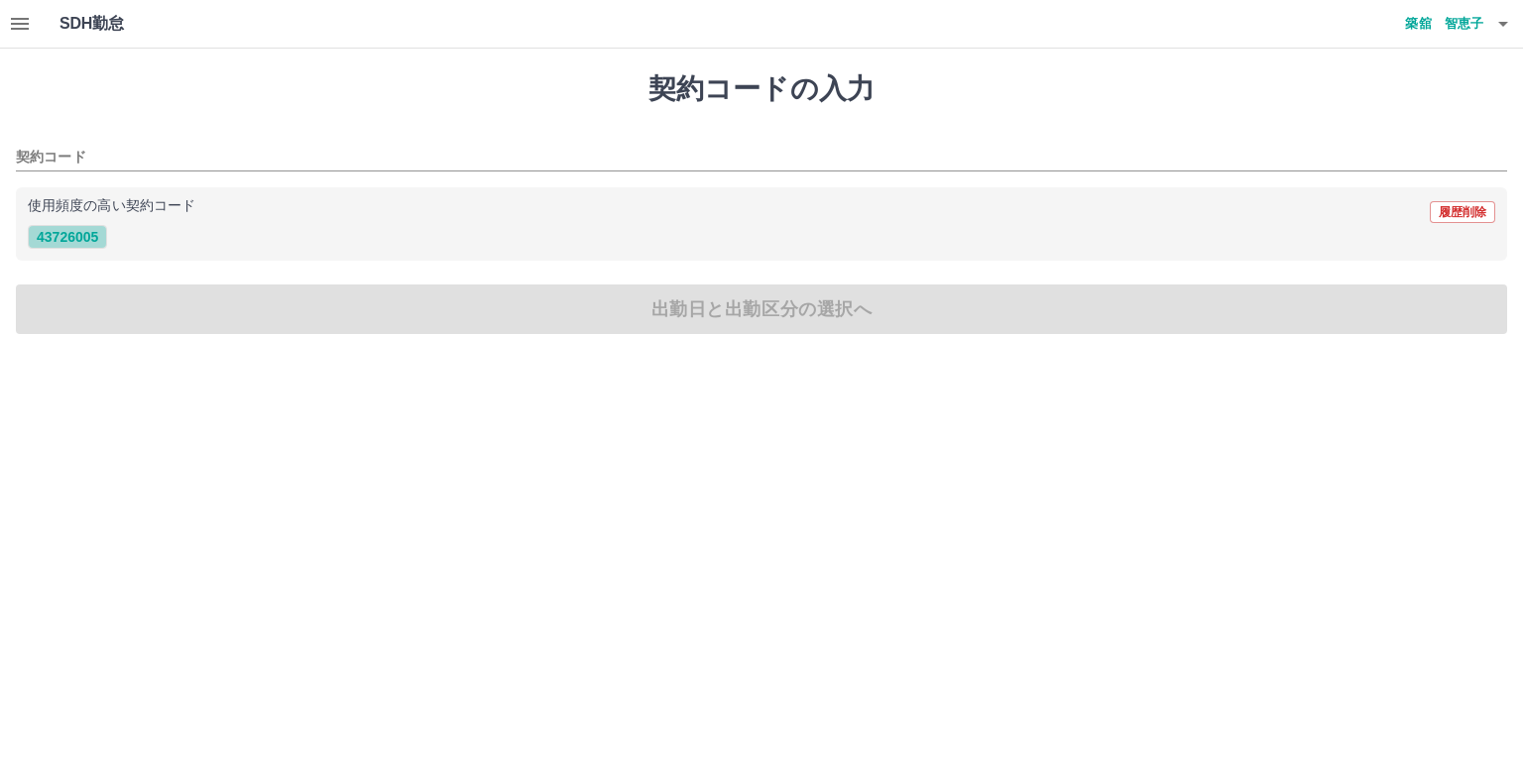 click on "43726005" at bounding box center [67, 237] 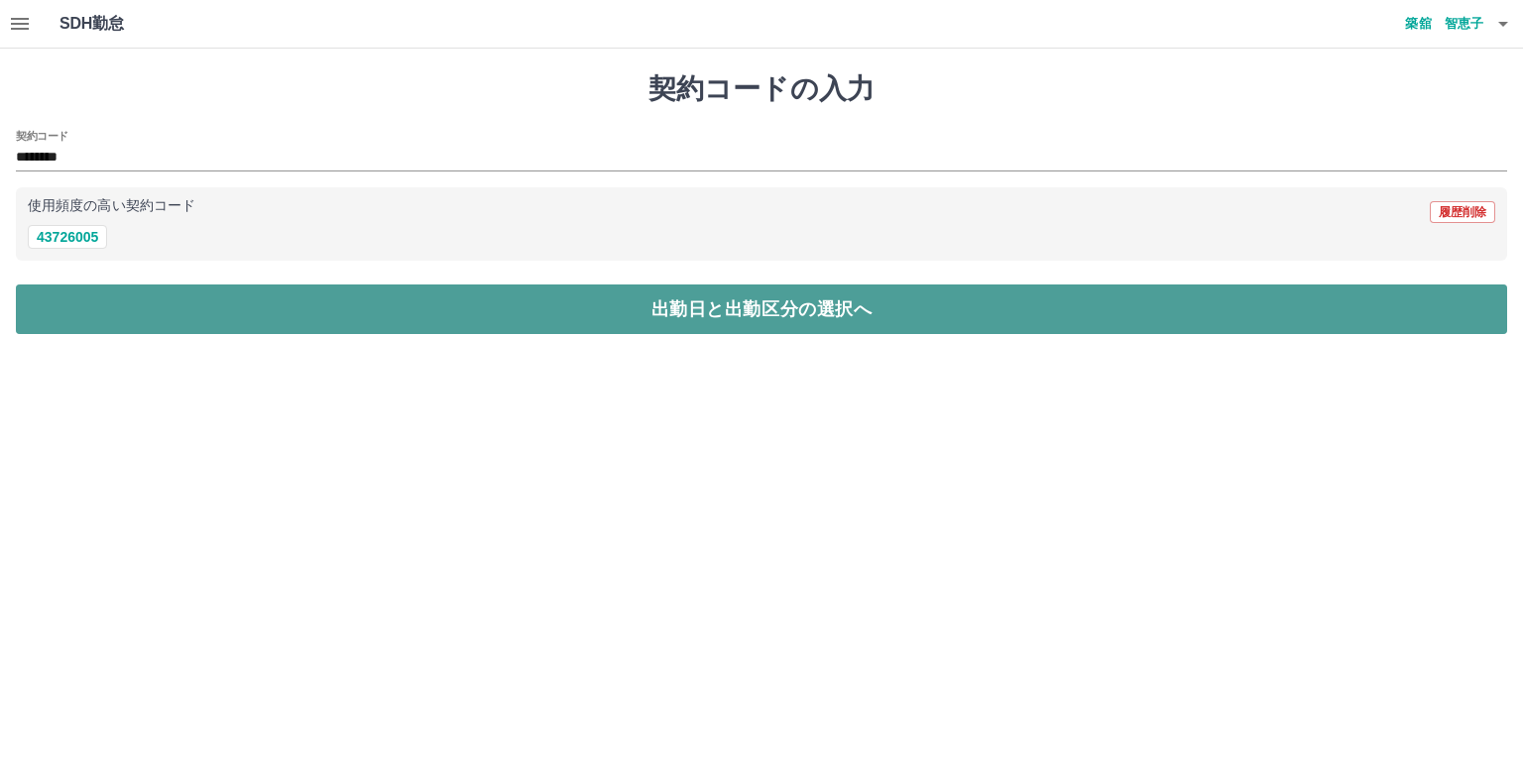 click on "出勤日と出勤区分の選択へ" at bounding box center [762, 309] 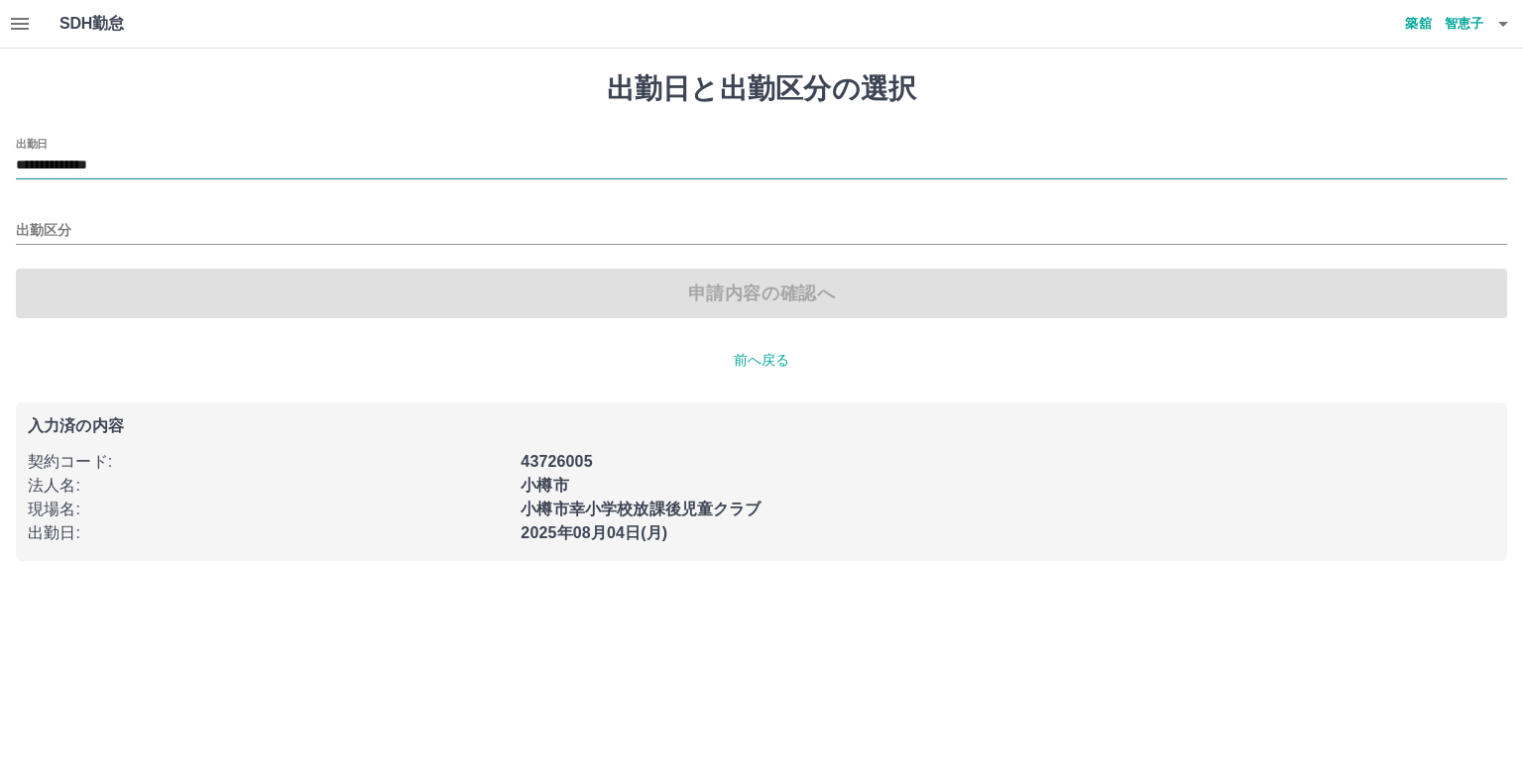 click on "**********" at bounding box center (762, 166) 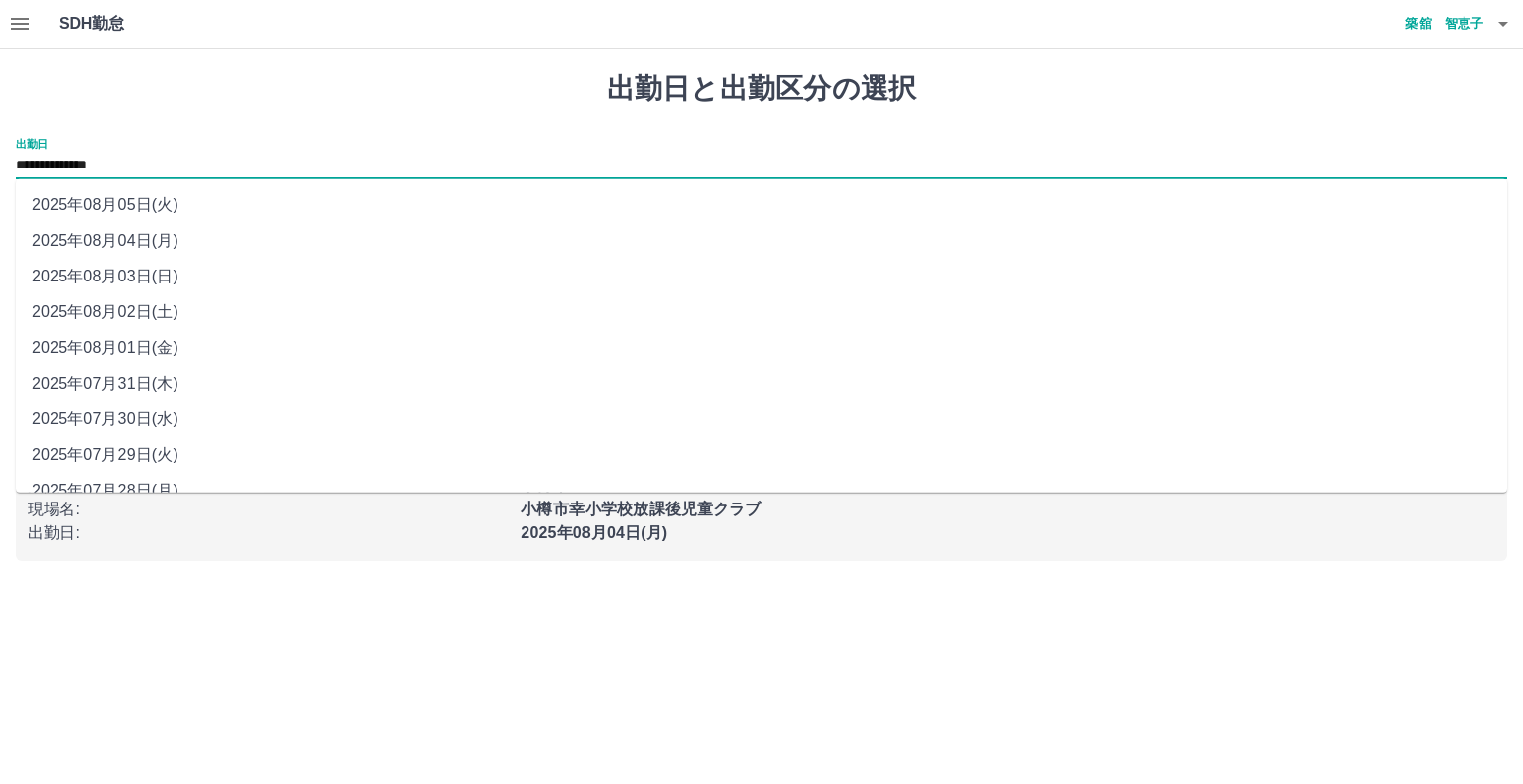 click on "2025年08月03日(日)" at bounding box center (762, 277) 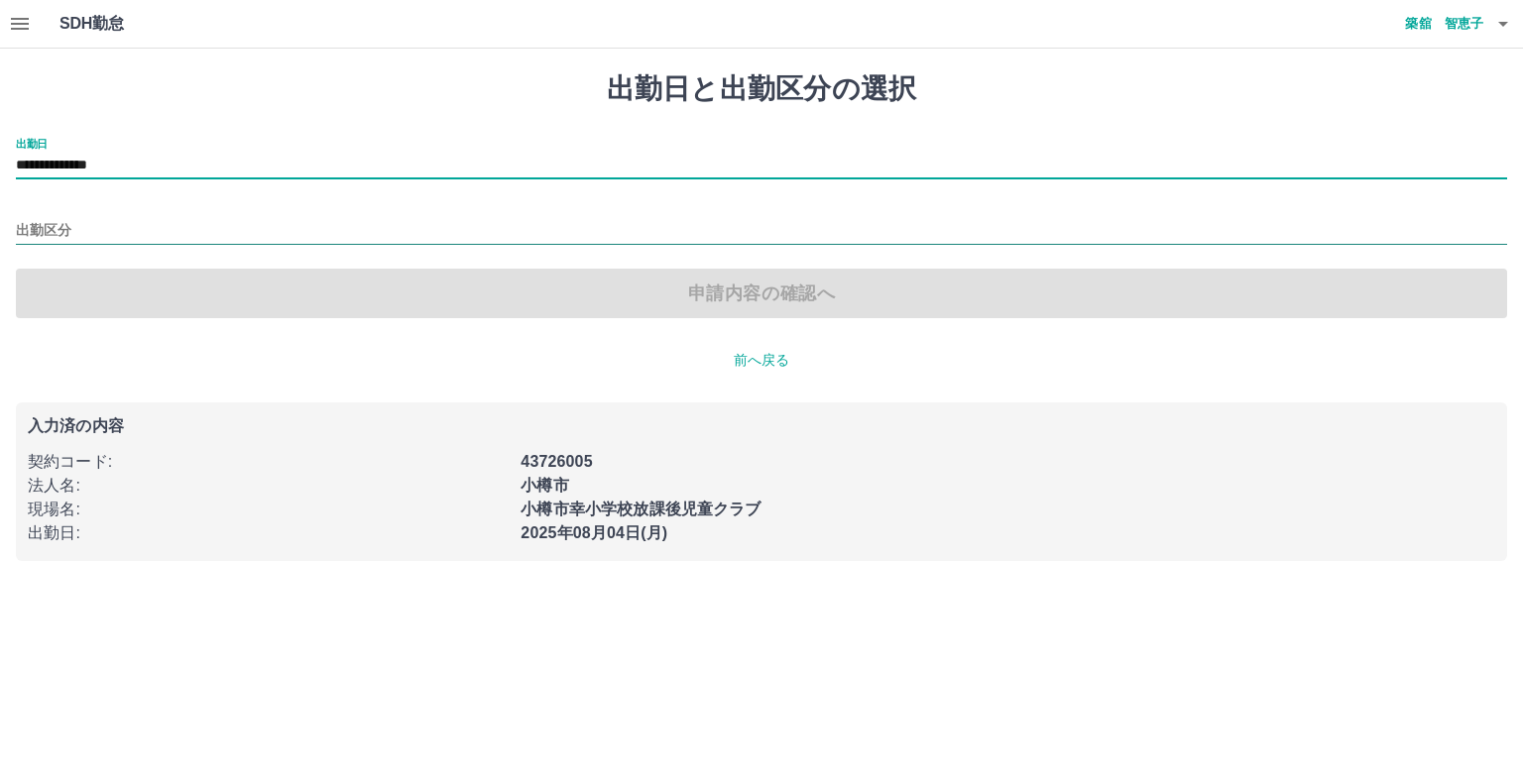 click on "出勤区分" at bounding box center (762, 231) 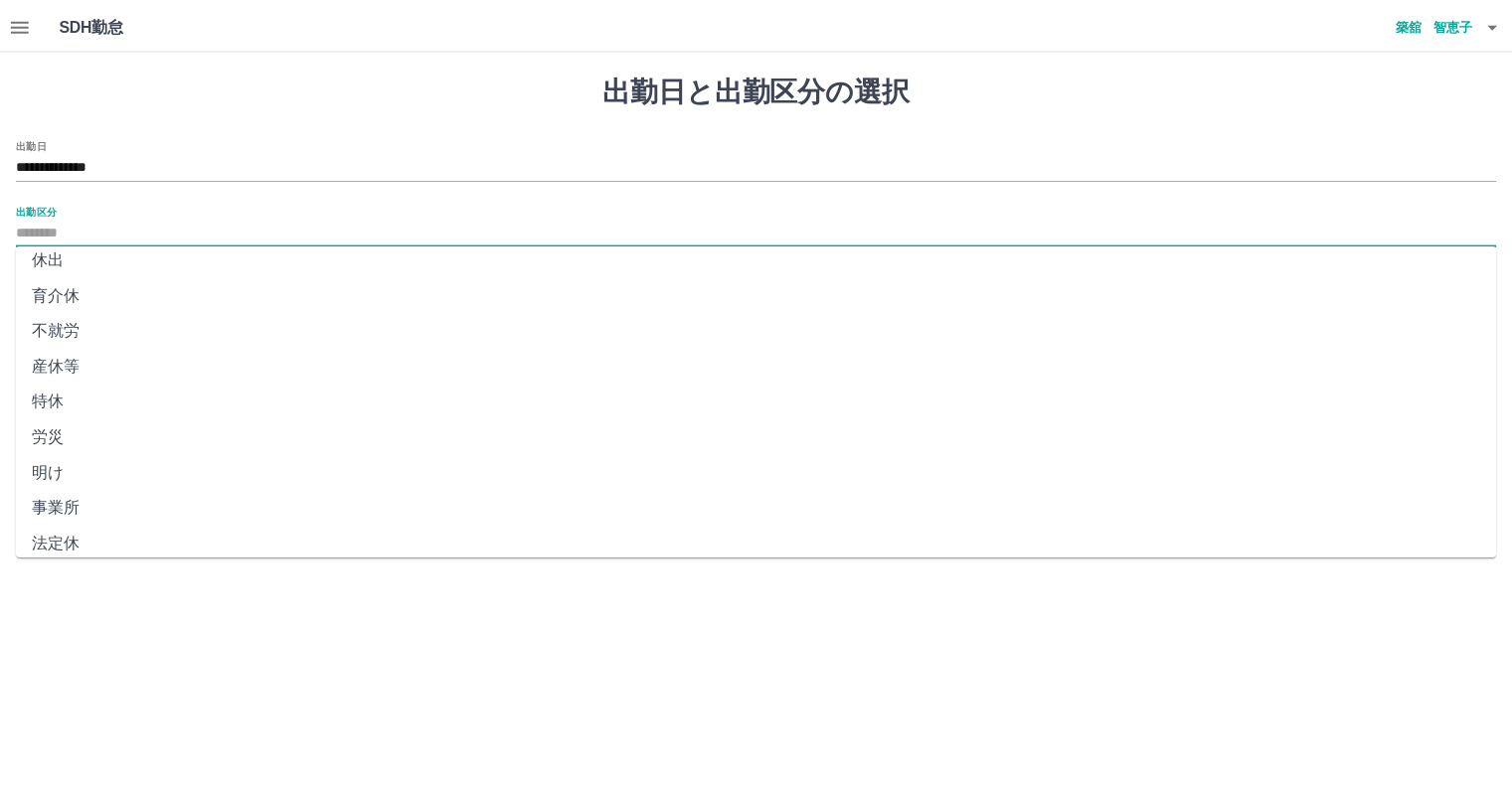 scroll, scrollTop: 345, scrollLeft: 0, axis: vertical 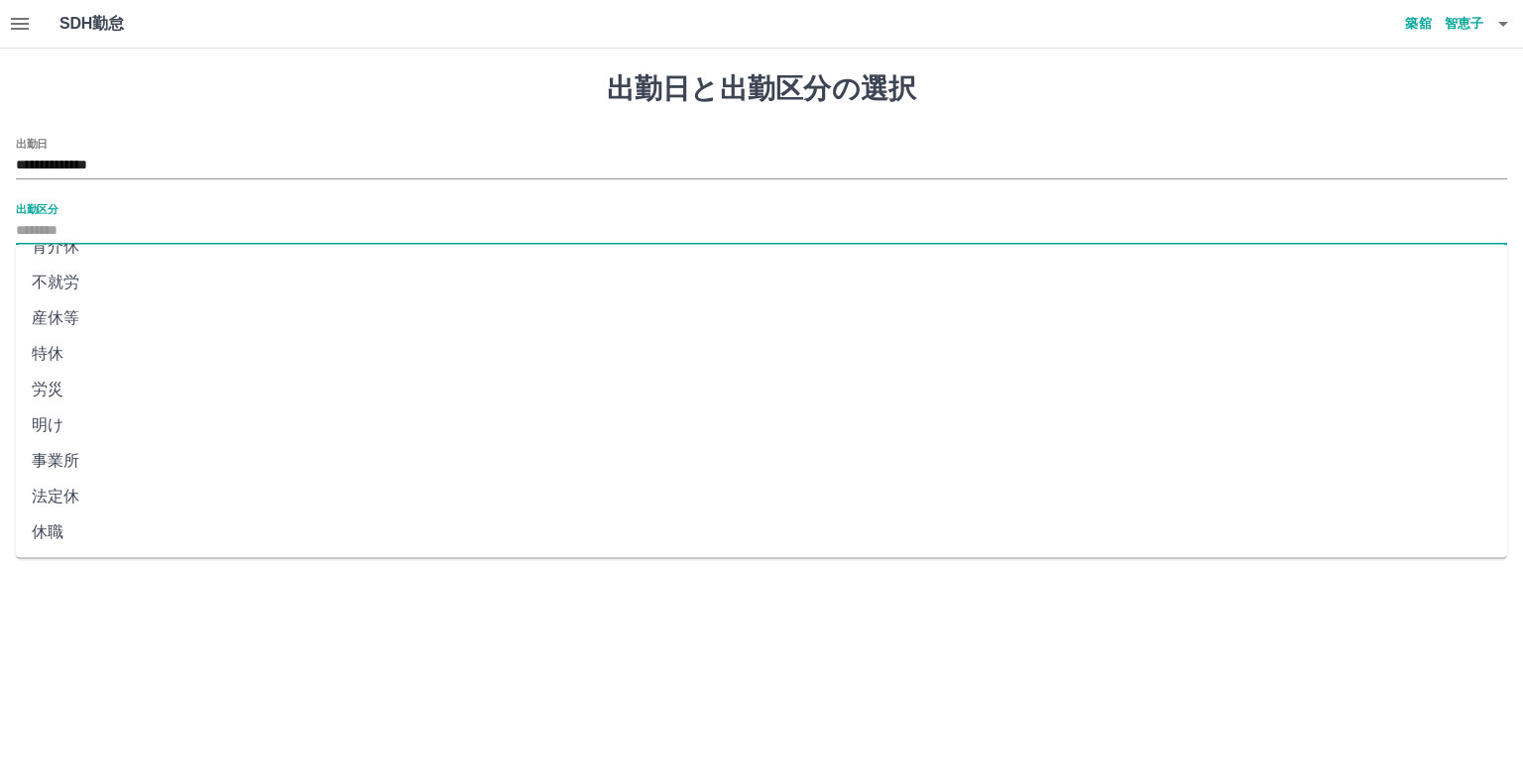 click on "法定休" at bounding box center [762, 497] 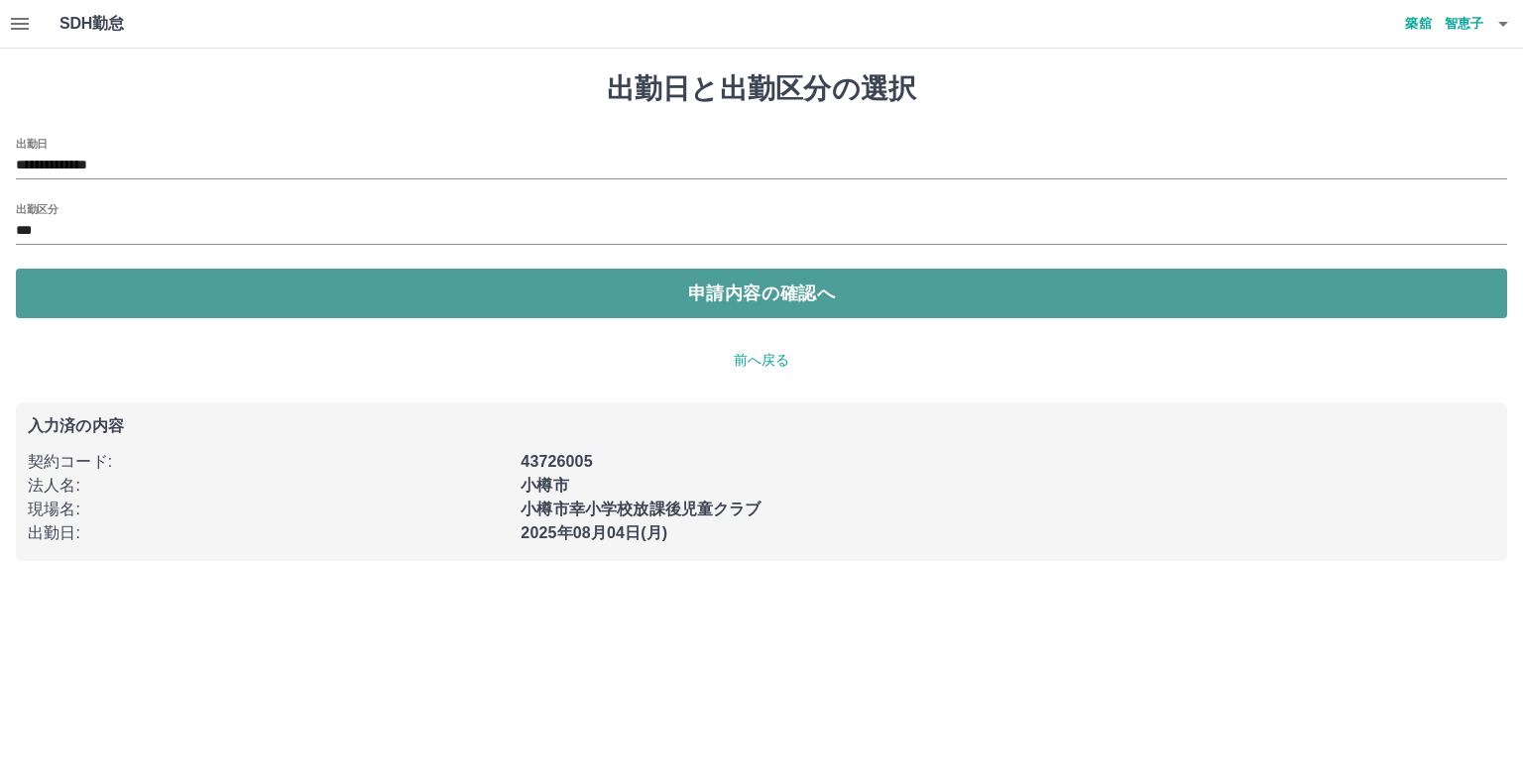 click on "申請内容の確認へ" at bounding box center [762, 293] 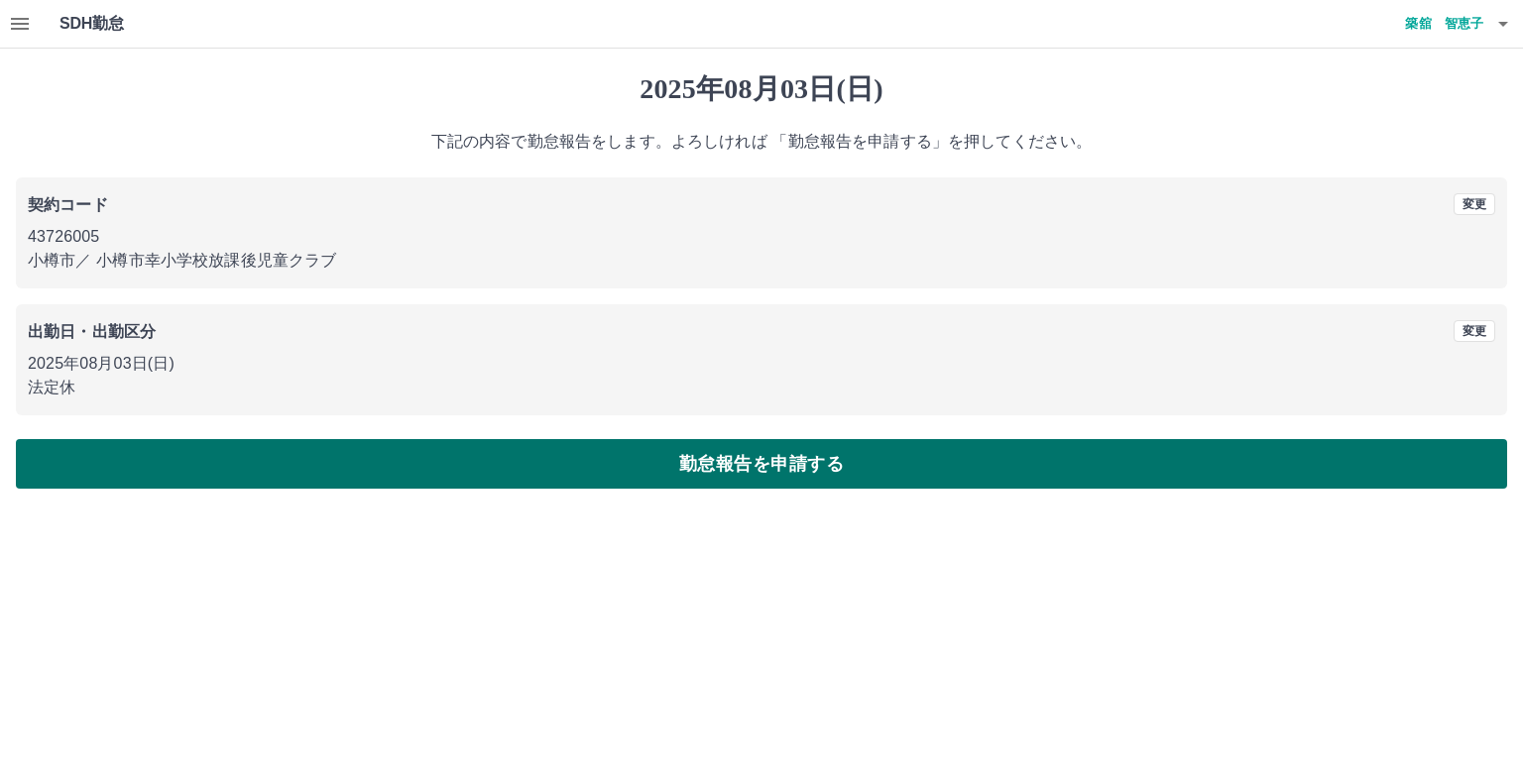 click on "勤怠報告を申請する" at bounding box center [762, 464] 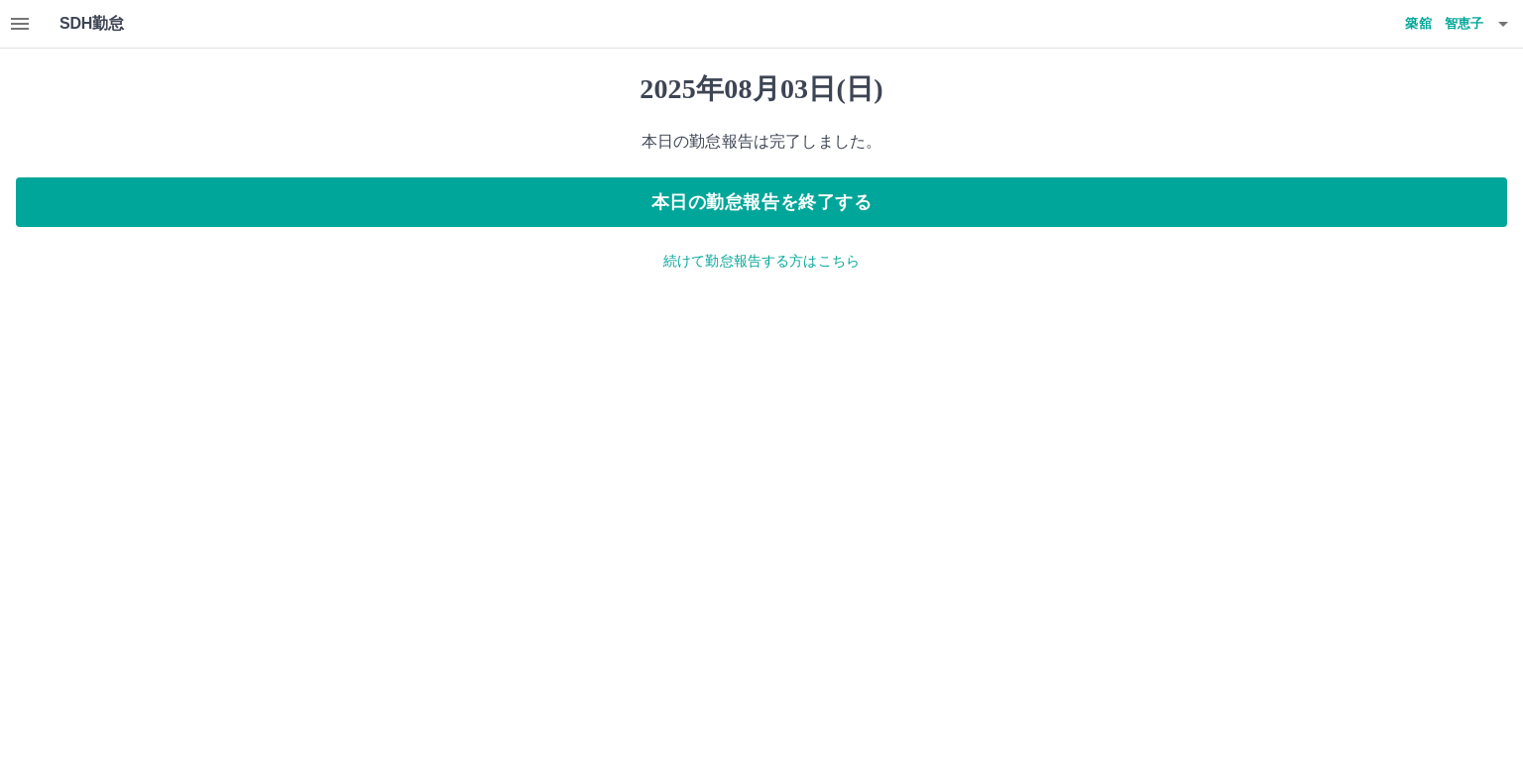 click 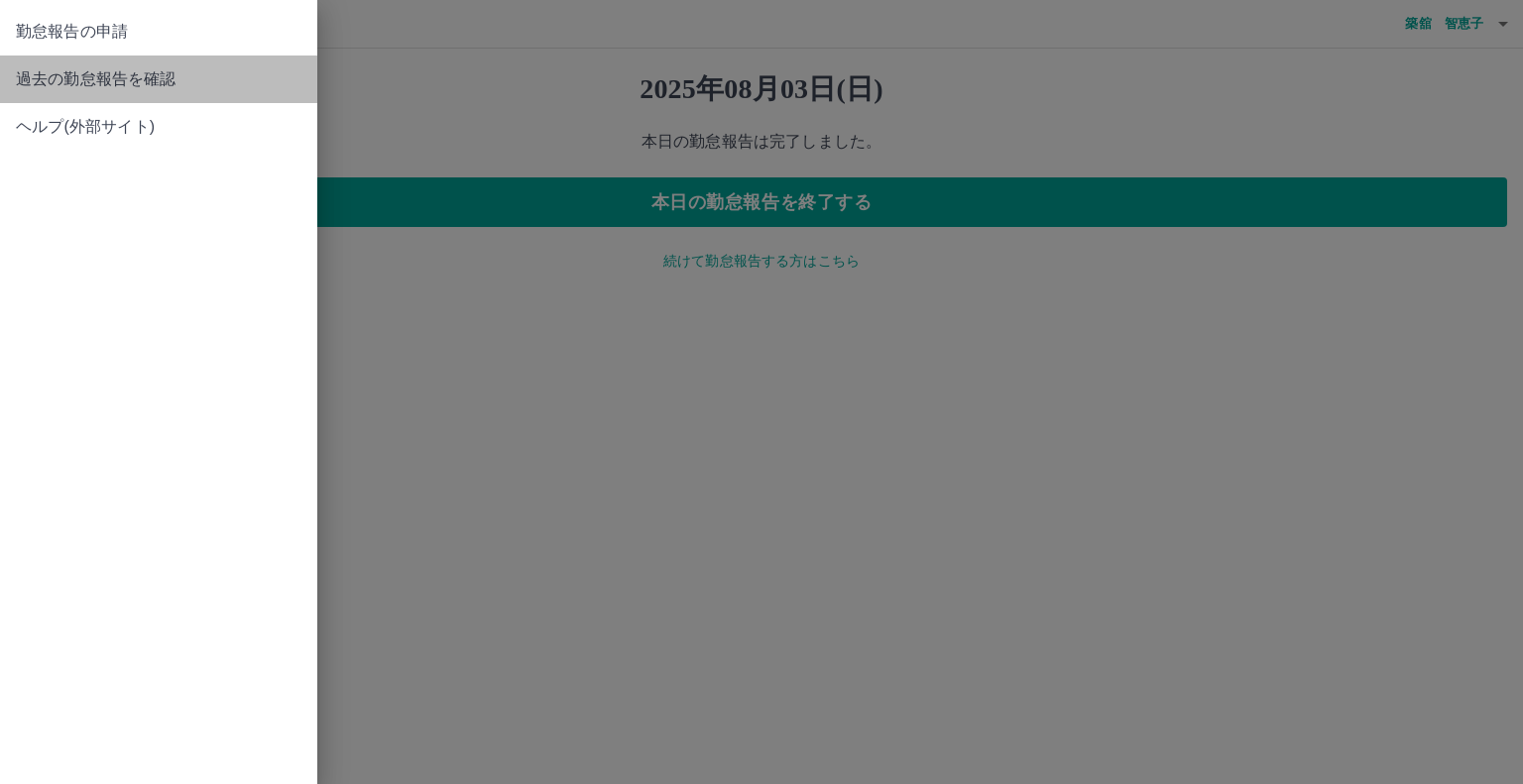 click on "過去の勤怠報告を確認" at bounding box center [159, 79] 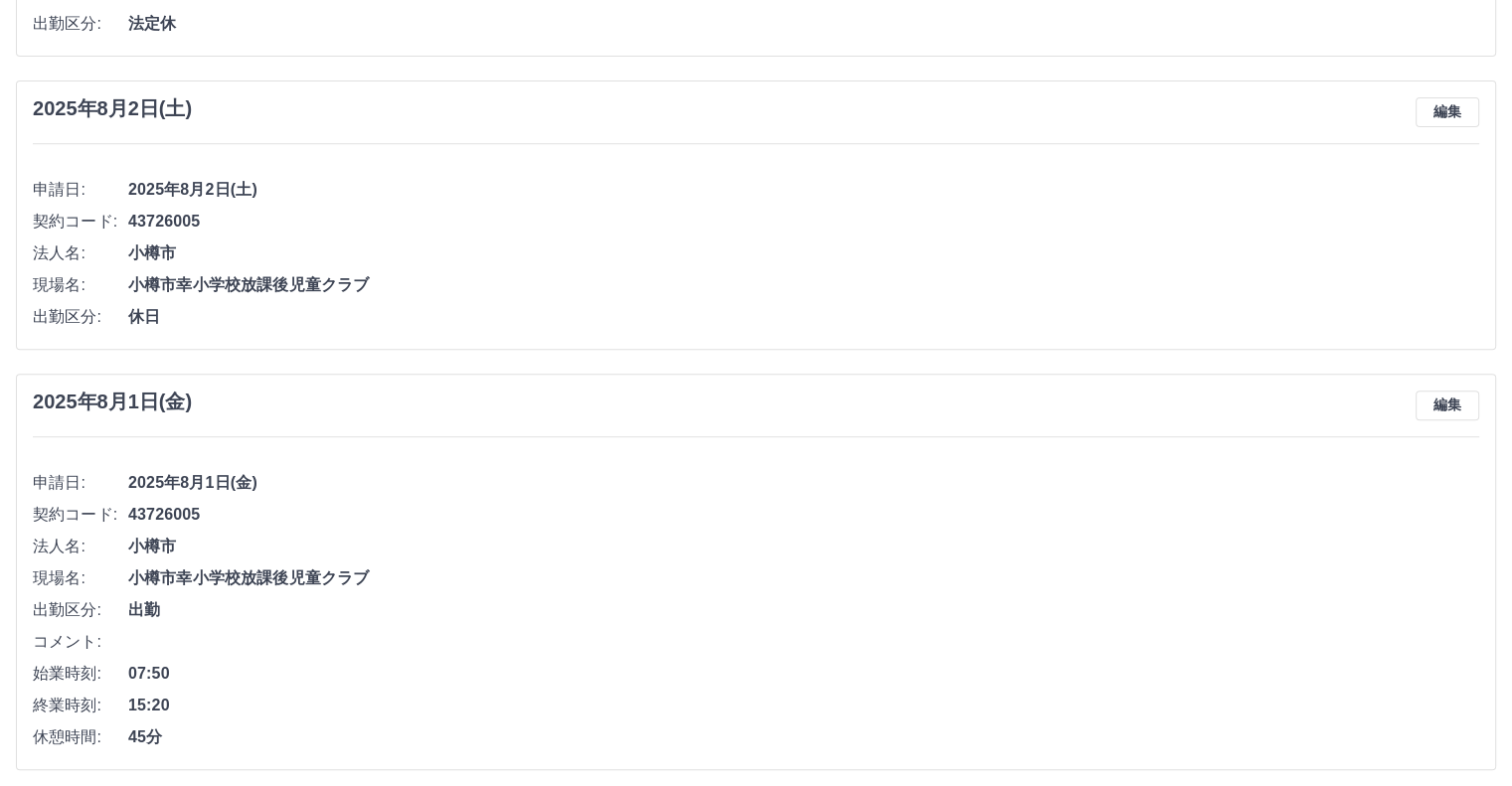 scroll, scrollTop: 821, scrollLeft: 0, axis: vertical 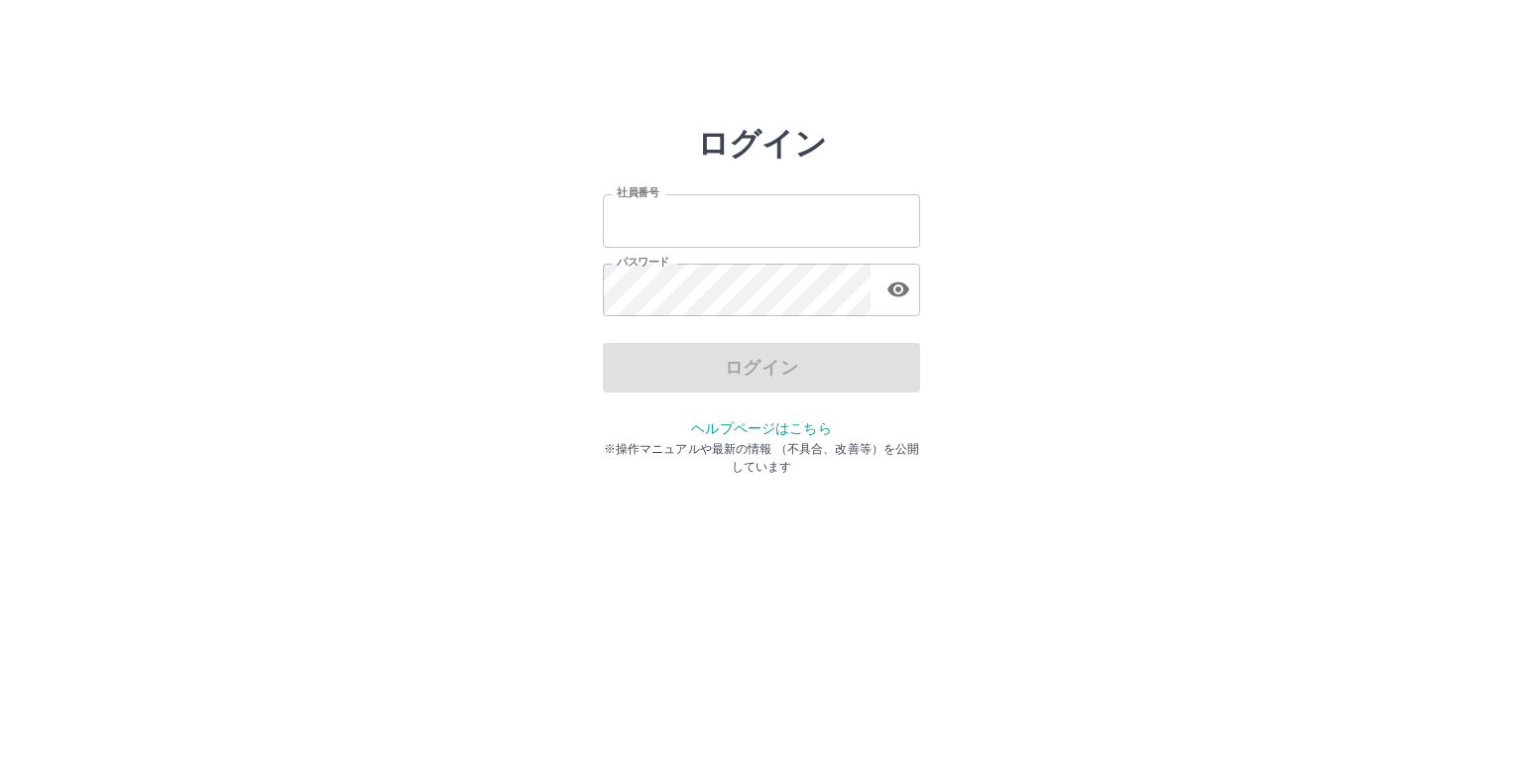 type on "*******" 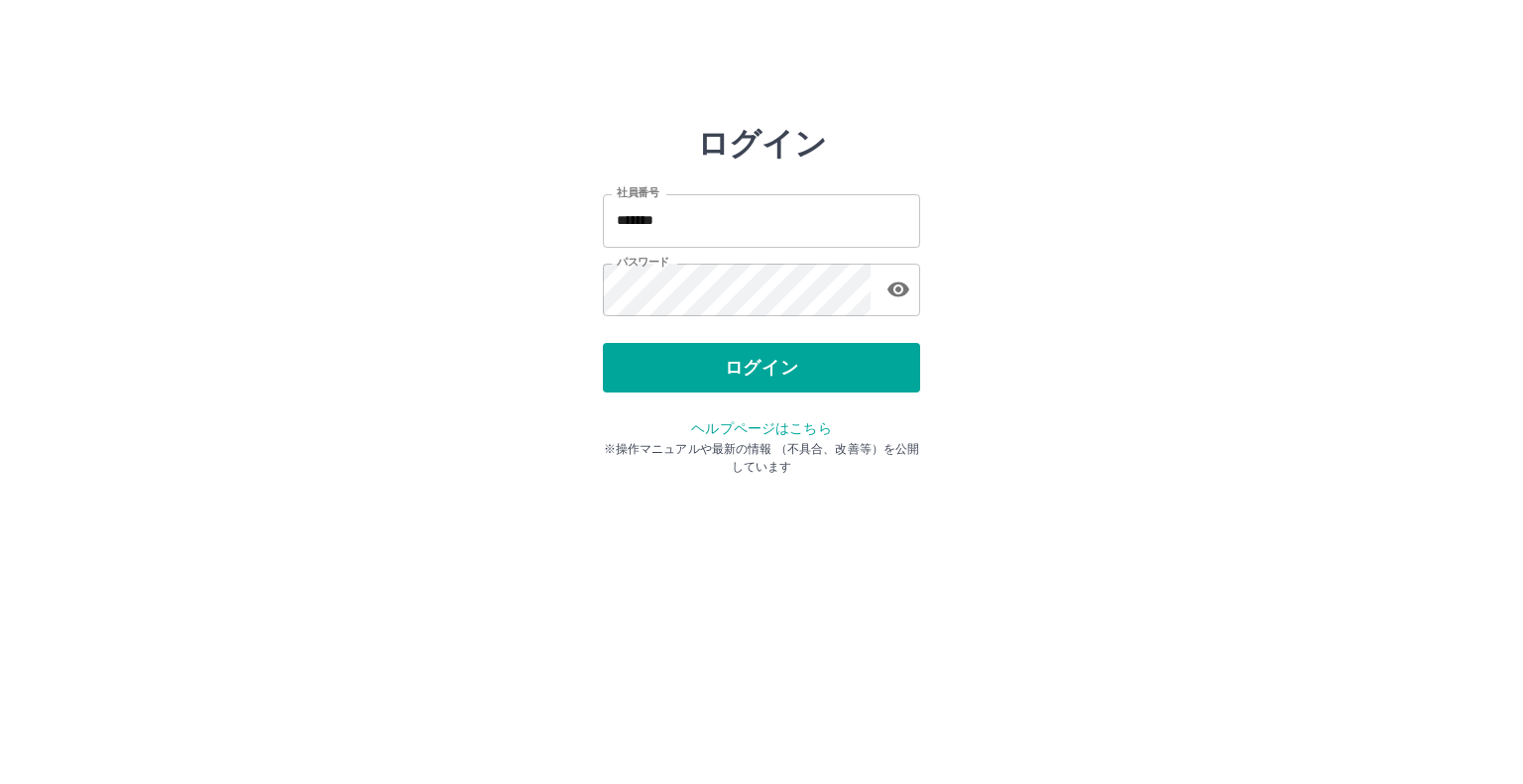 click on "ログイン" at bounding box center [762, 368] 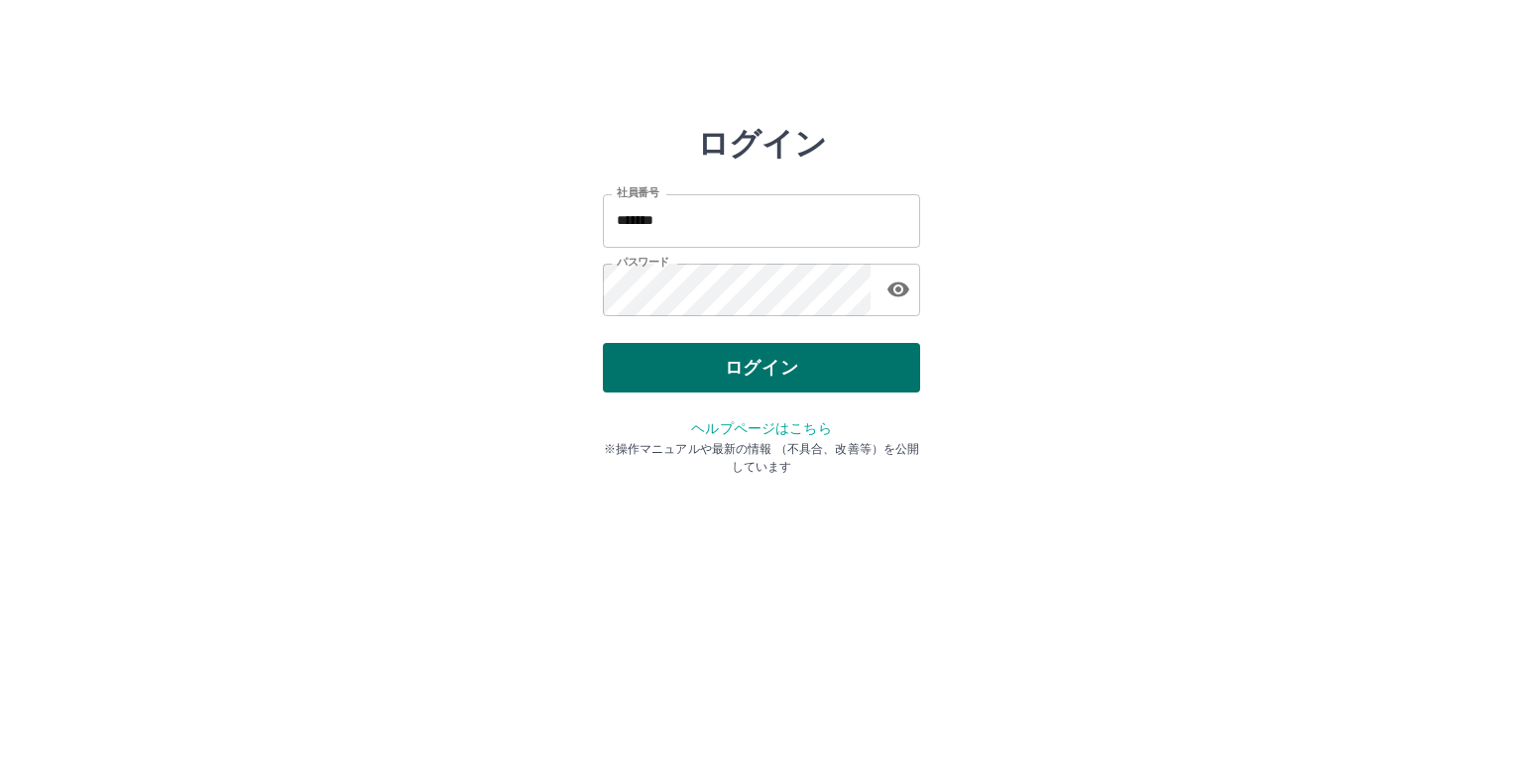click on "ログイン" at bounding box center (762, 368) 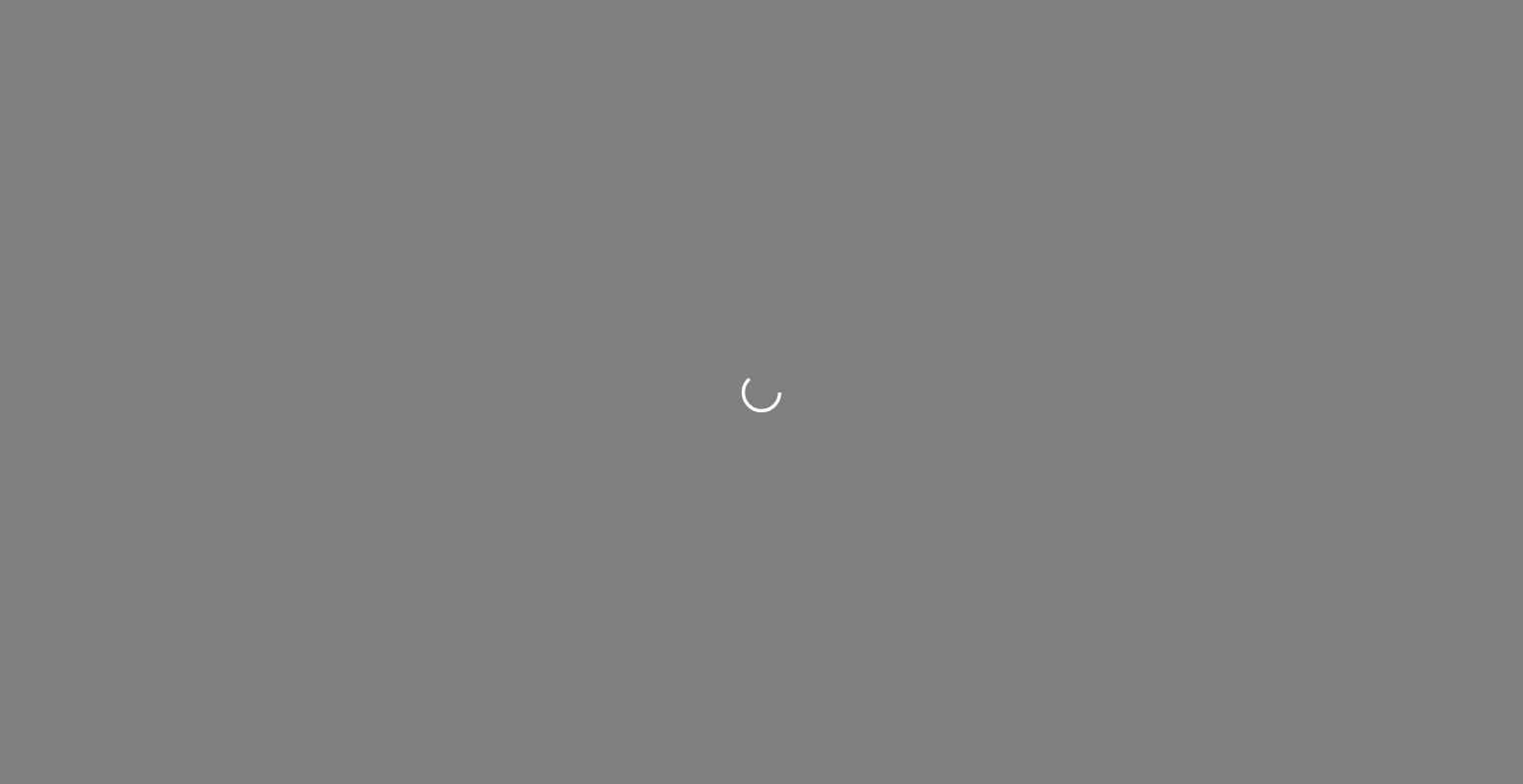 scroll, scrollTop: 0, scrollLeft: 0, axis: both 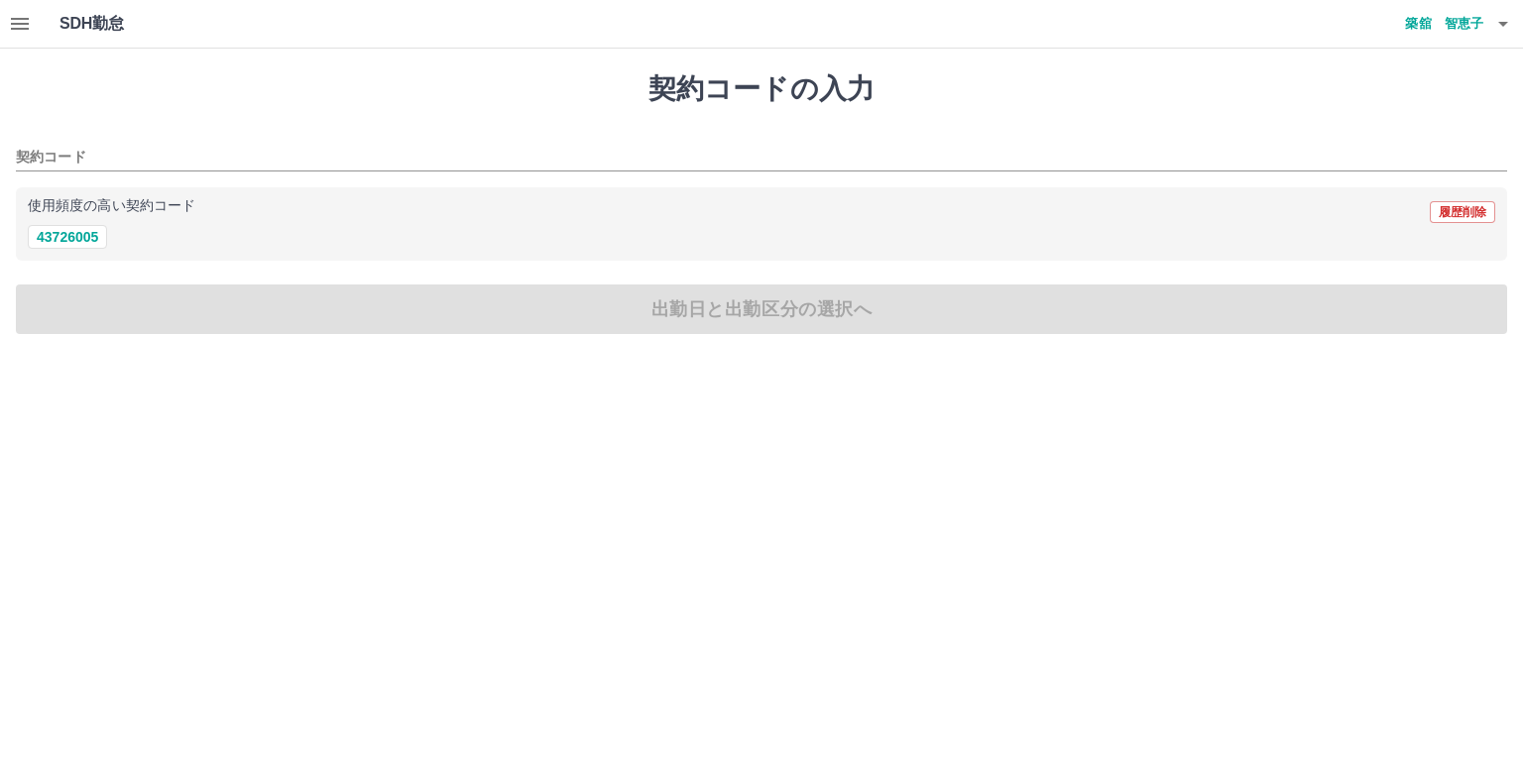 click on "契約コードの入力 契約コード 使用頻度の高い契約コード 履歴削除 43726005 出勤日と出勤区分の選択へ" at bounding box center [762, 203] 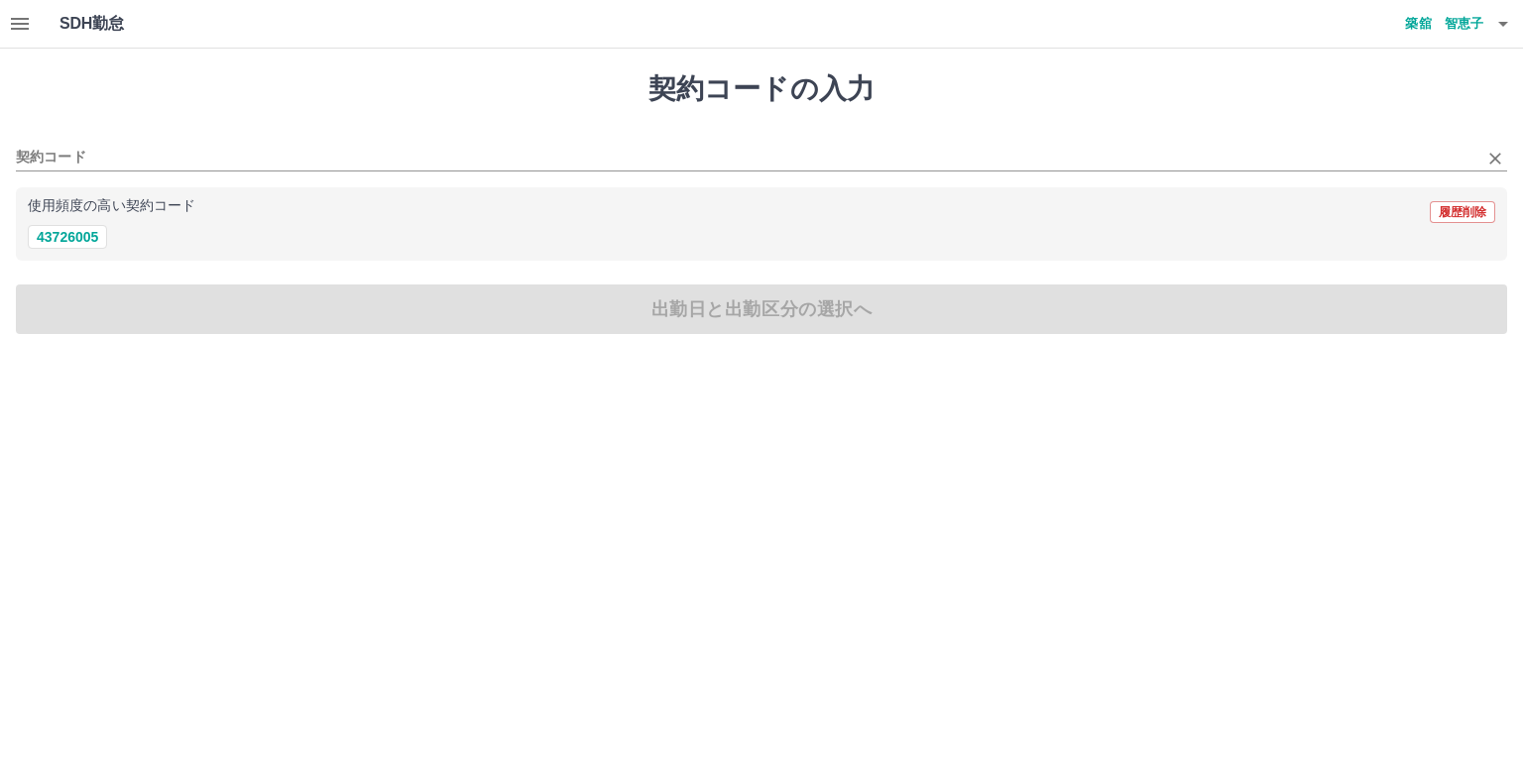 click on "契約コード" at bounding box center (762, 151) 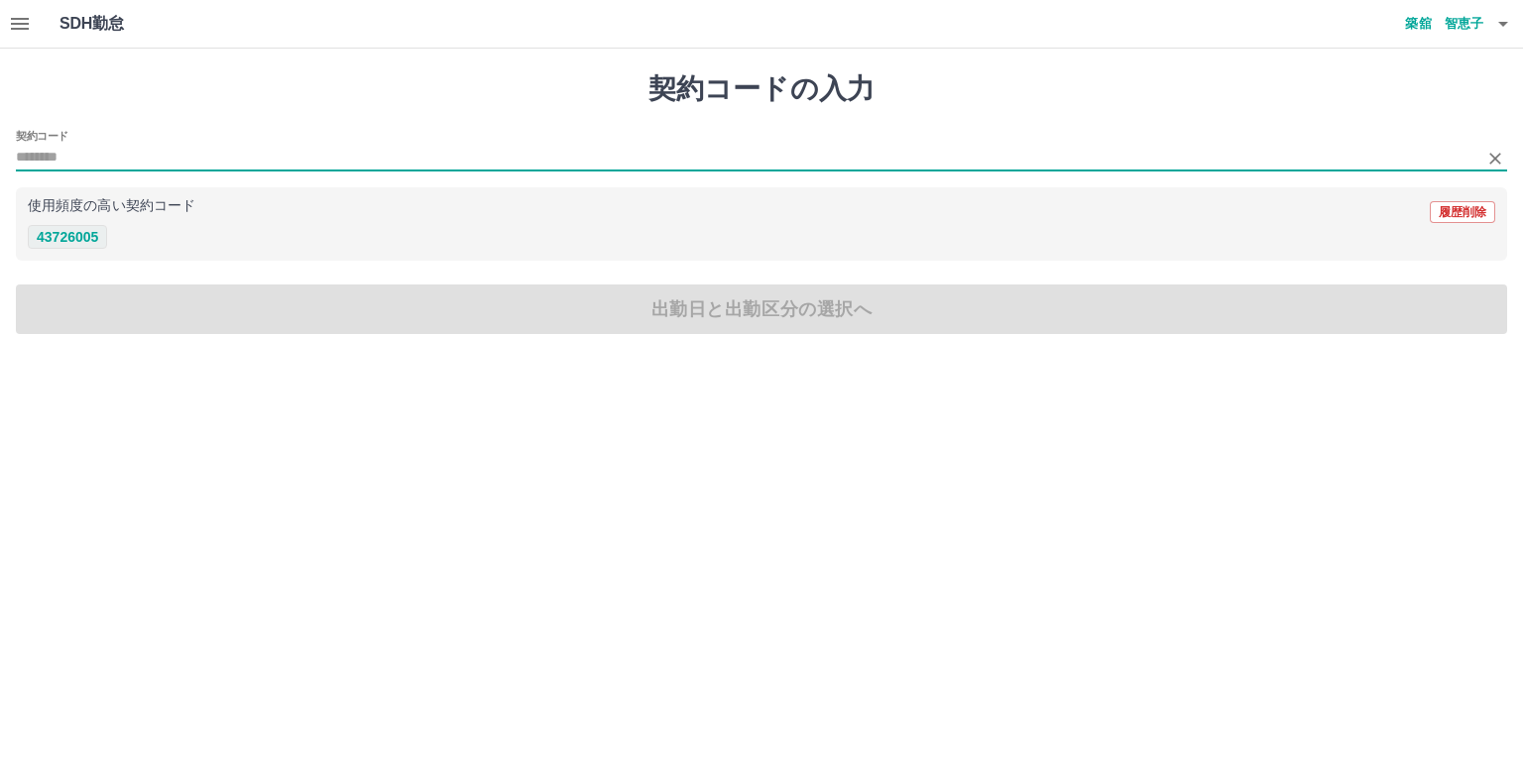 click on "43726005" at bounding box center [67, 237] 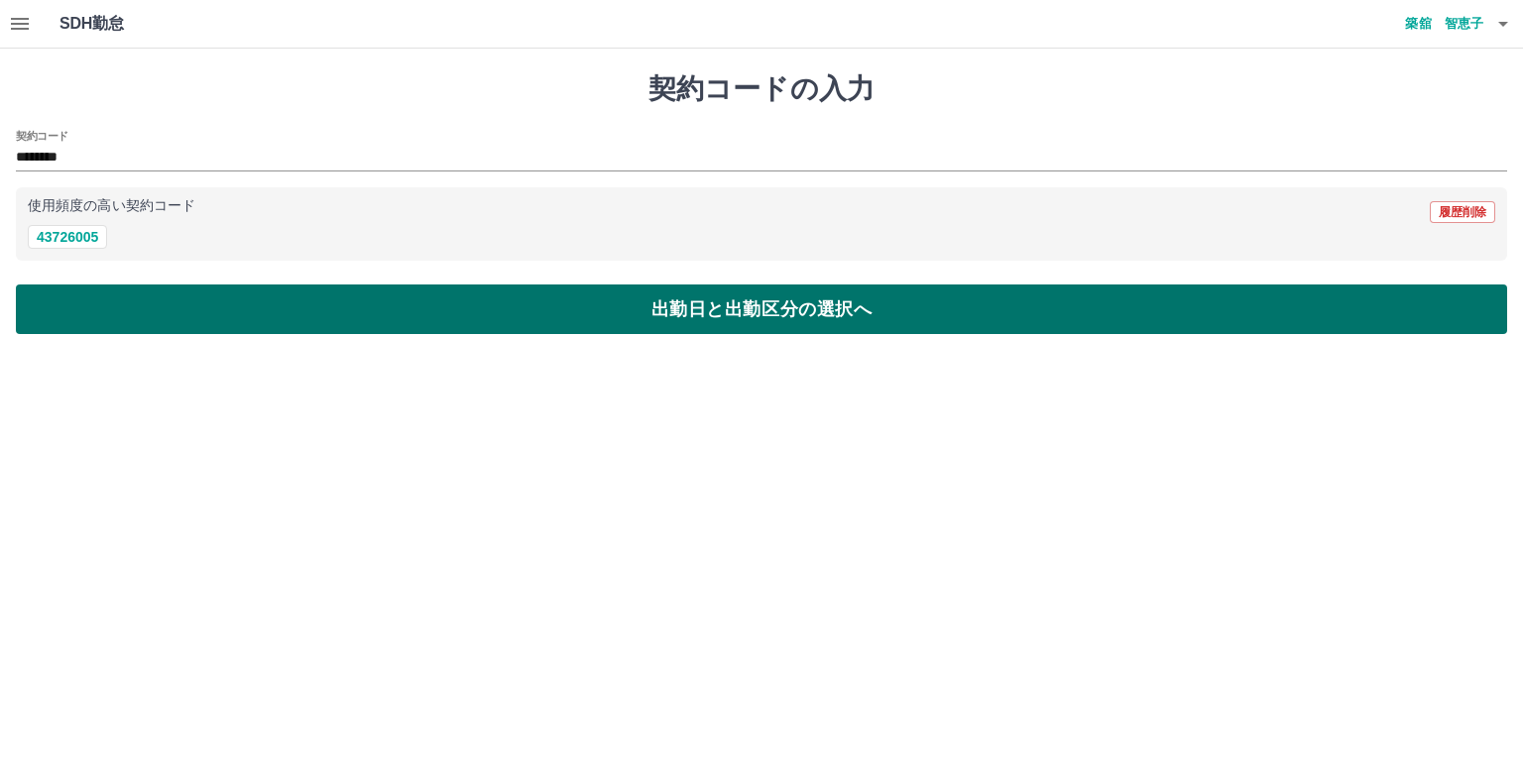 click on "出勤日と出勤区分の選択へ" at bounding box center [762, 309] 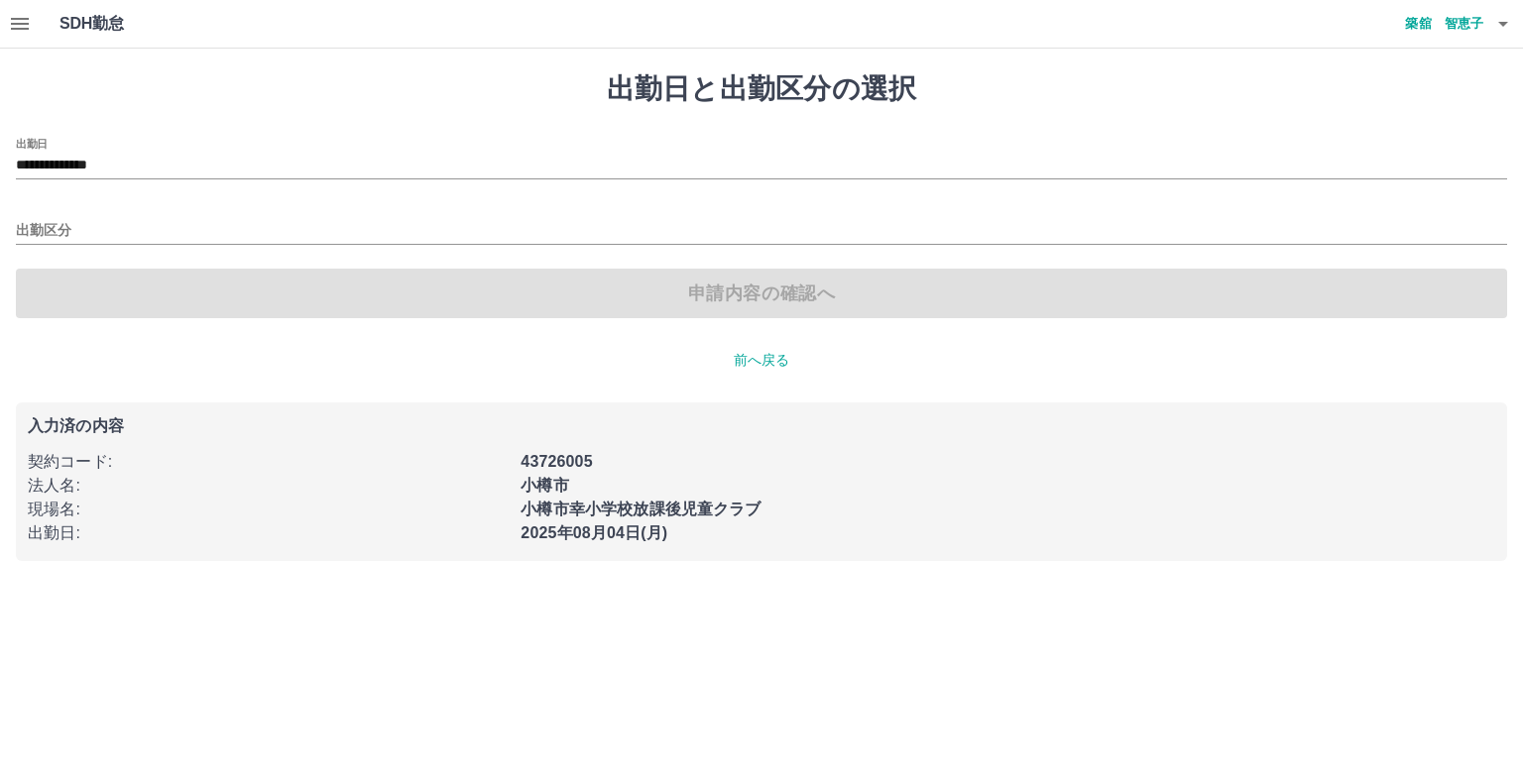 click 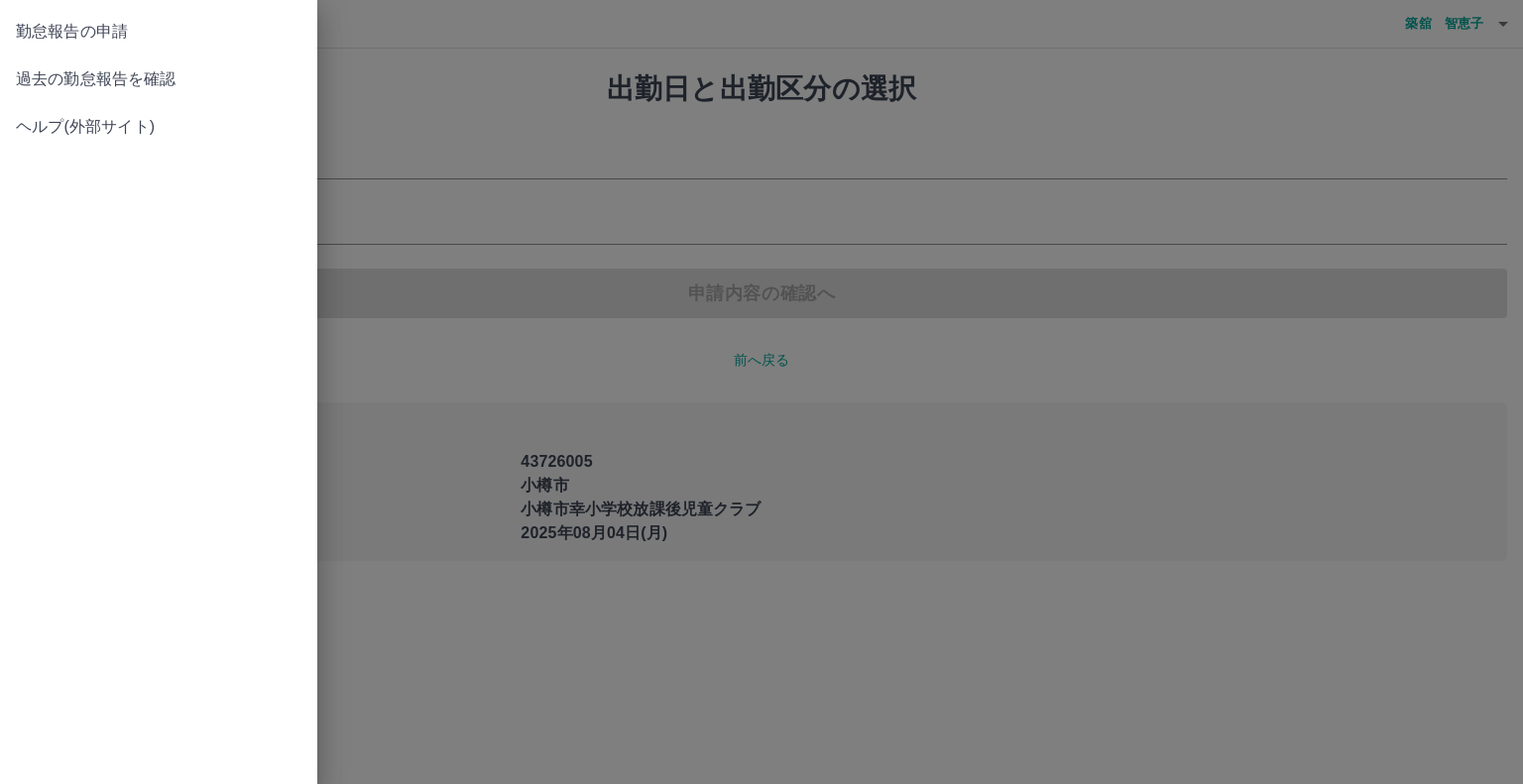 click on "過去の勤怠報告を確認" at bounding box center (159, 79) 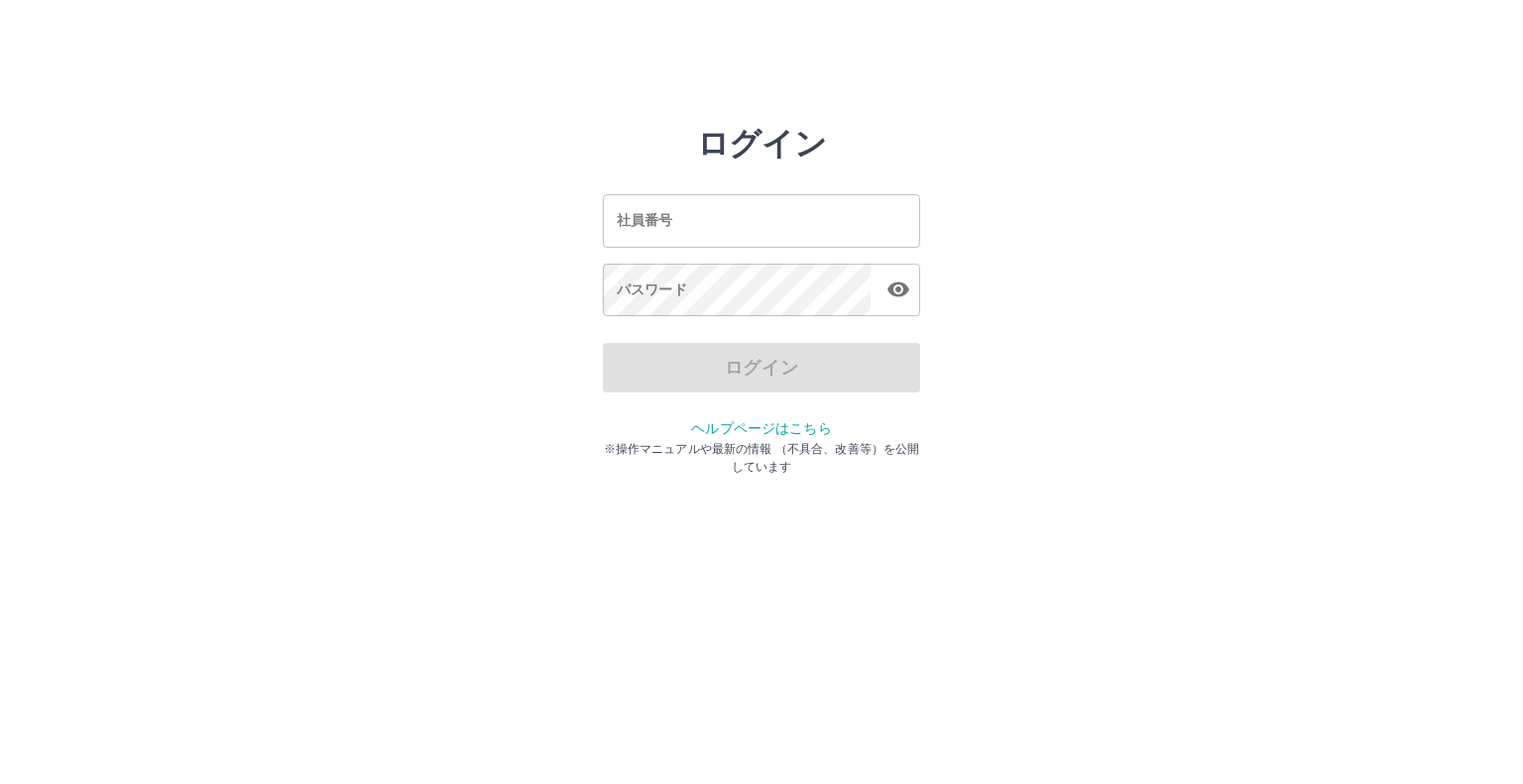 scroll, scrollTop: 0, scrollLeft: 0, axis: both 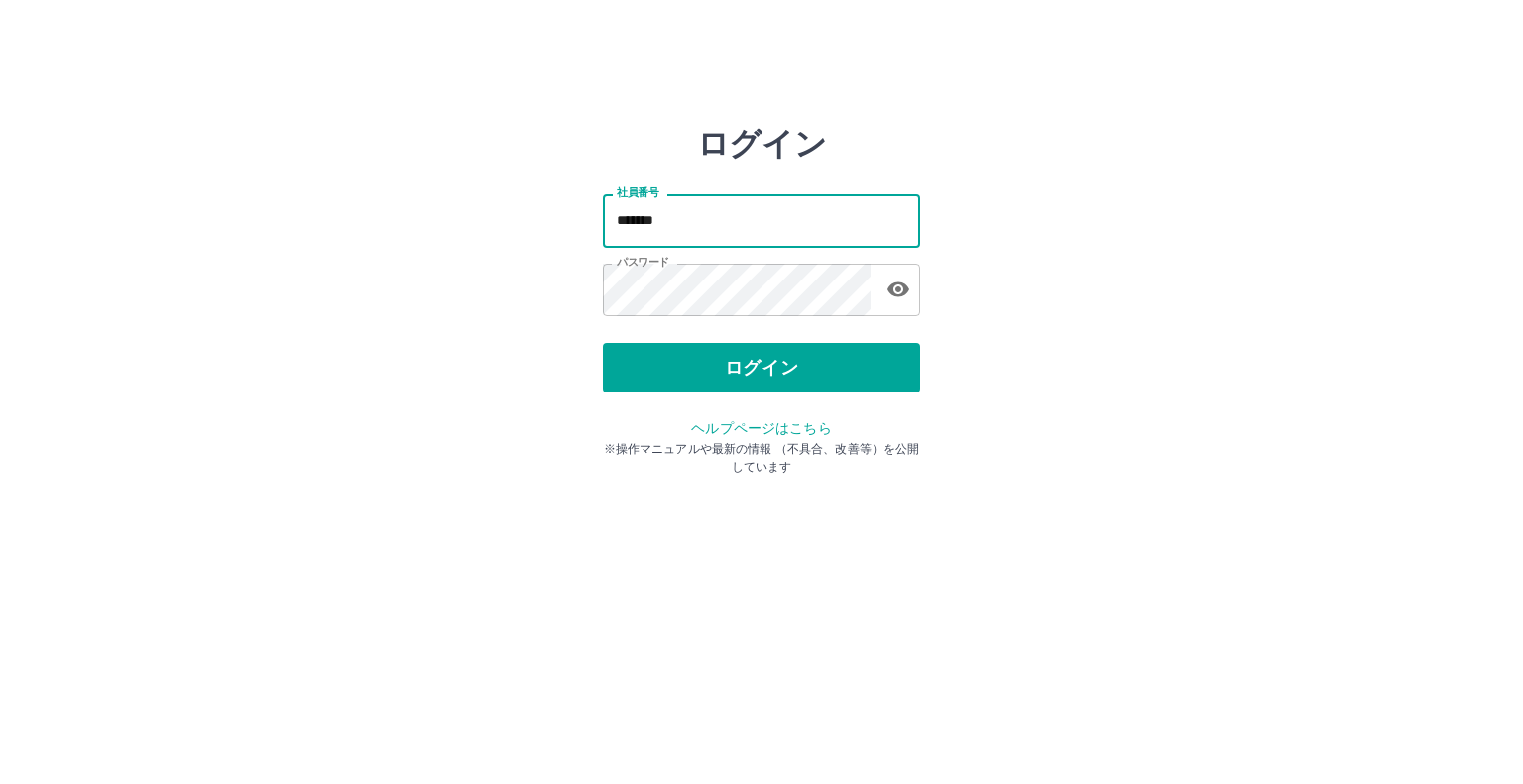 click on "*******" at bounding box center (762, 220) 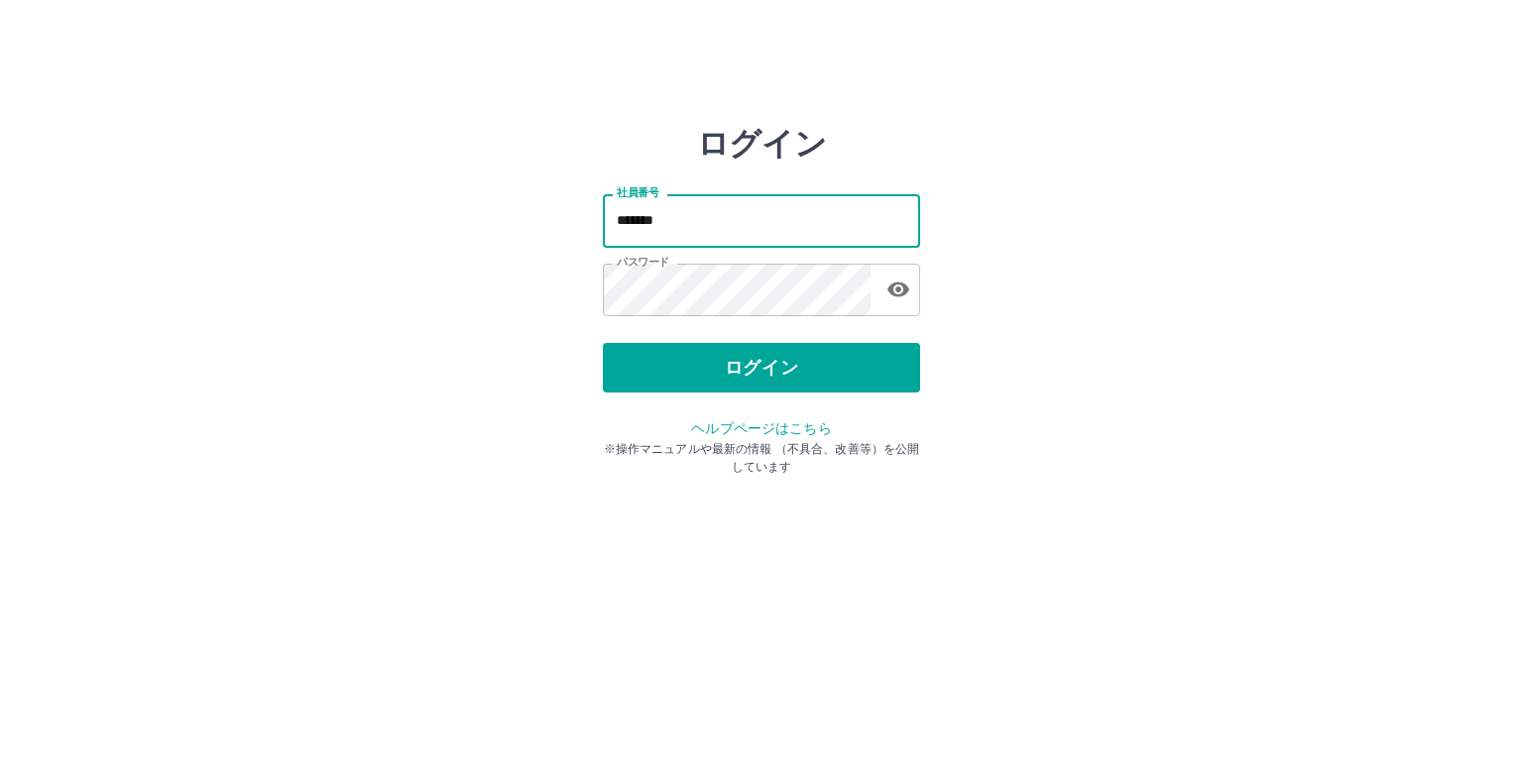 type on "*******" 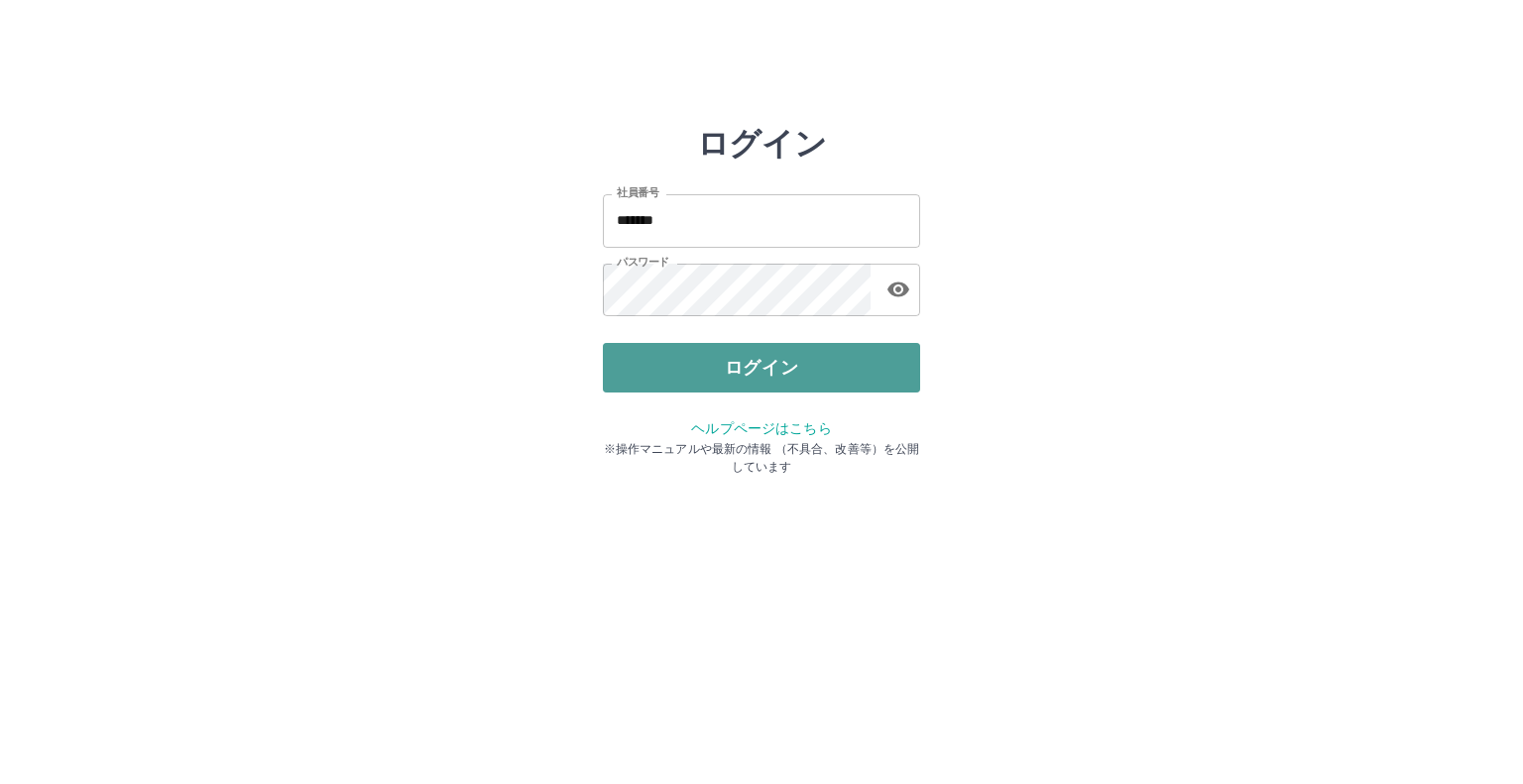 click on "ログイン" at bounding box center [762, 368] 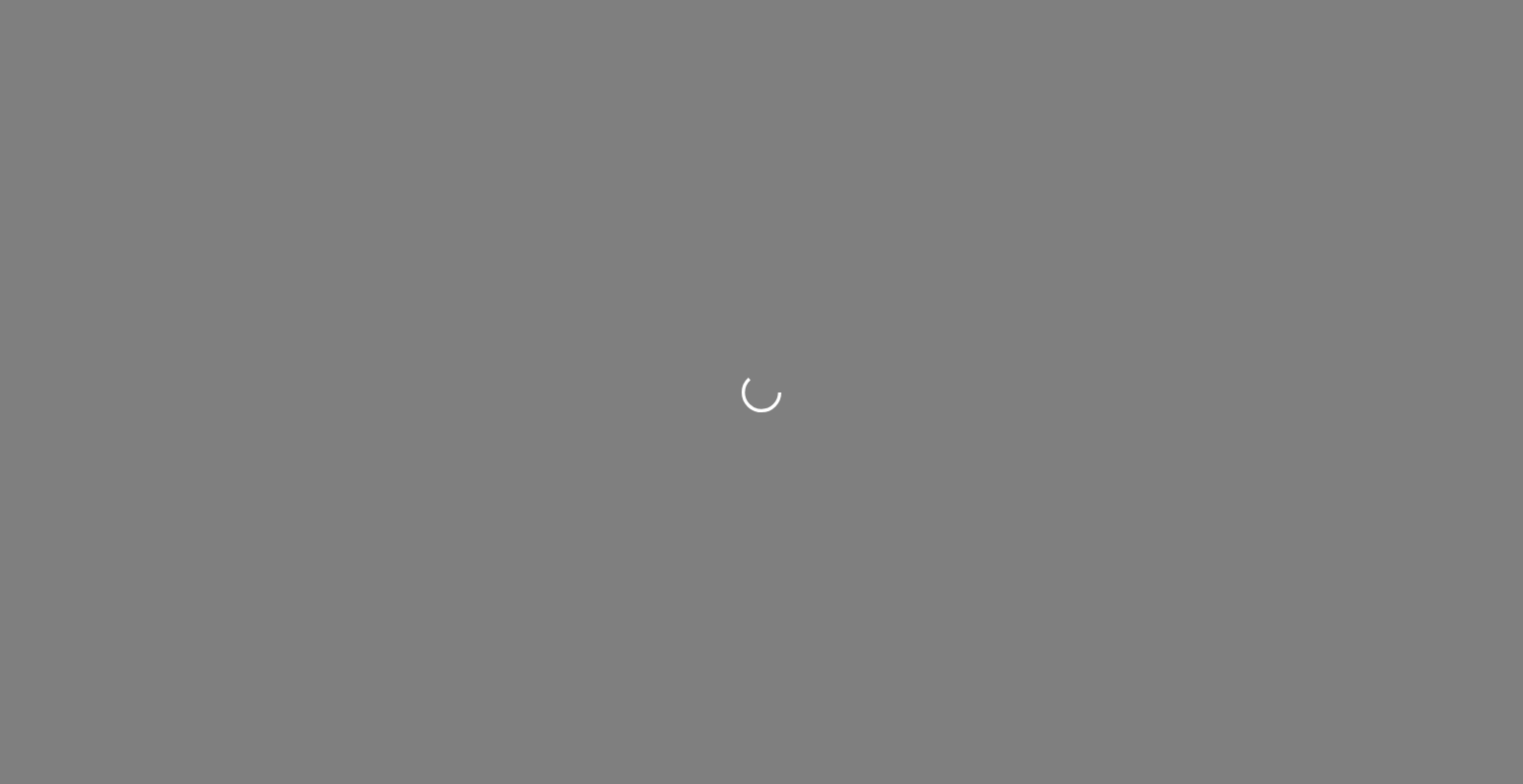 scroll, scrollTop: 0, scrollLeft: 0, axis: both 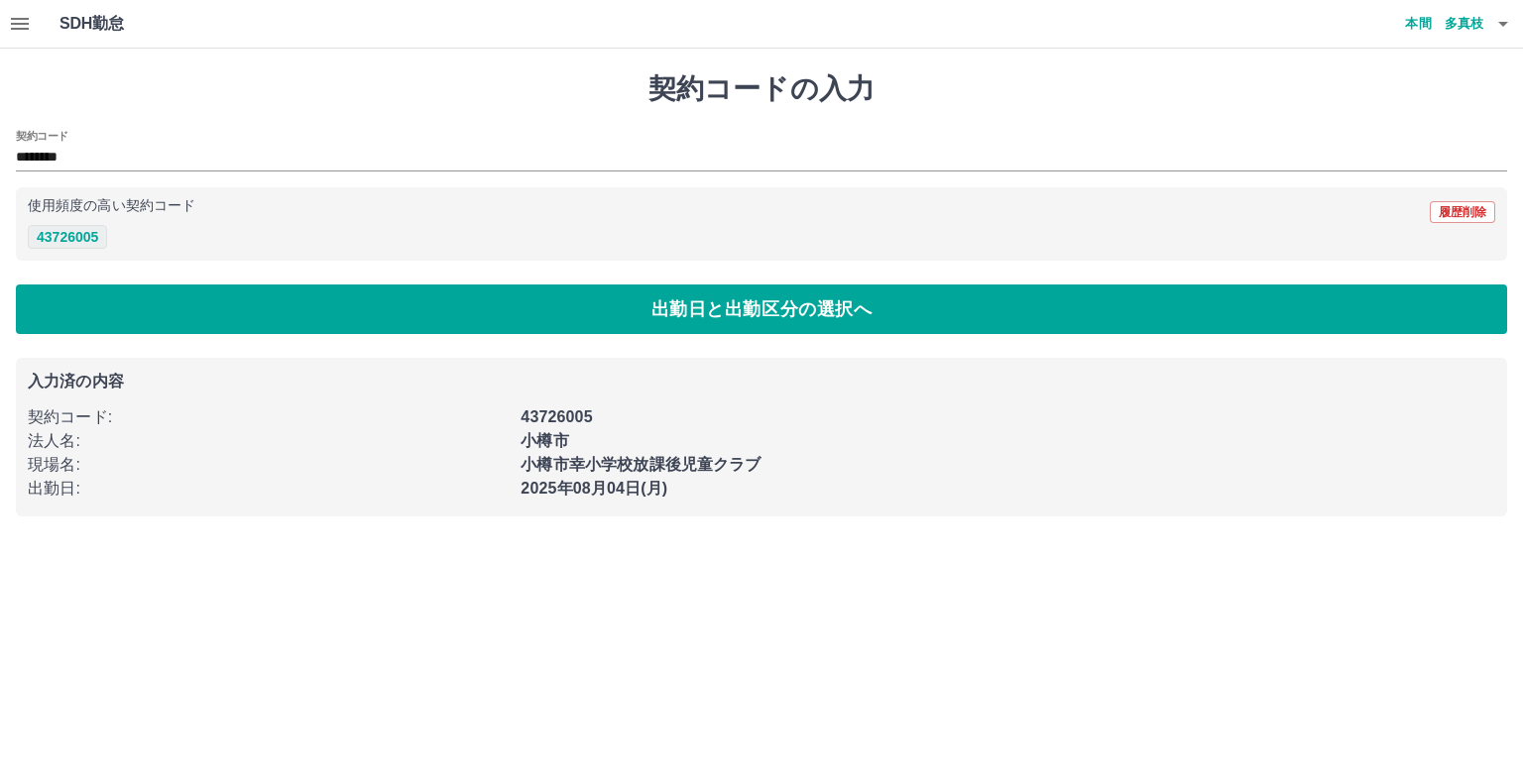 click on "43726005" at bounding box center (67, 237) 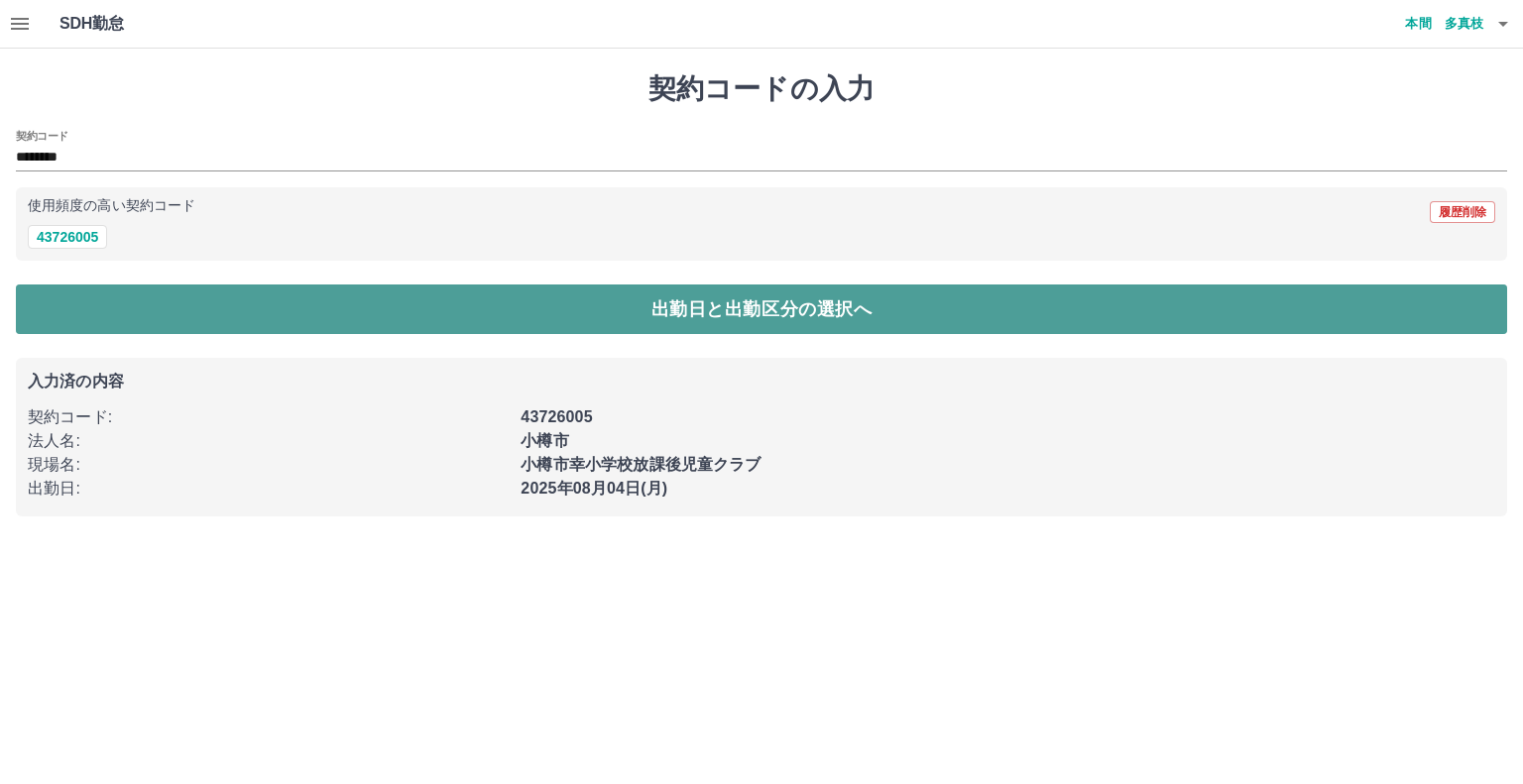 click on "出勤日と出勤区分の選択へ" at bounding box center [762, 309] 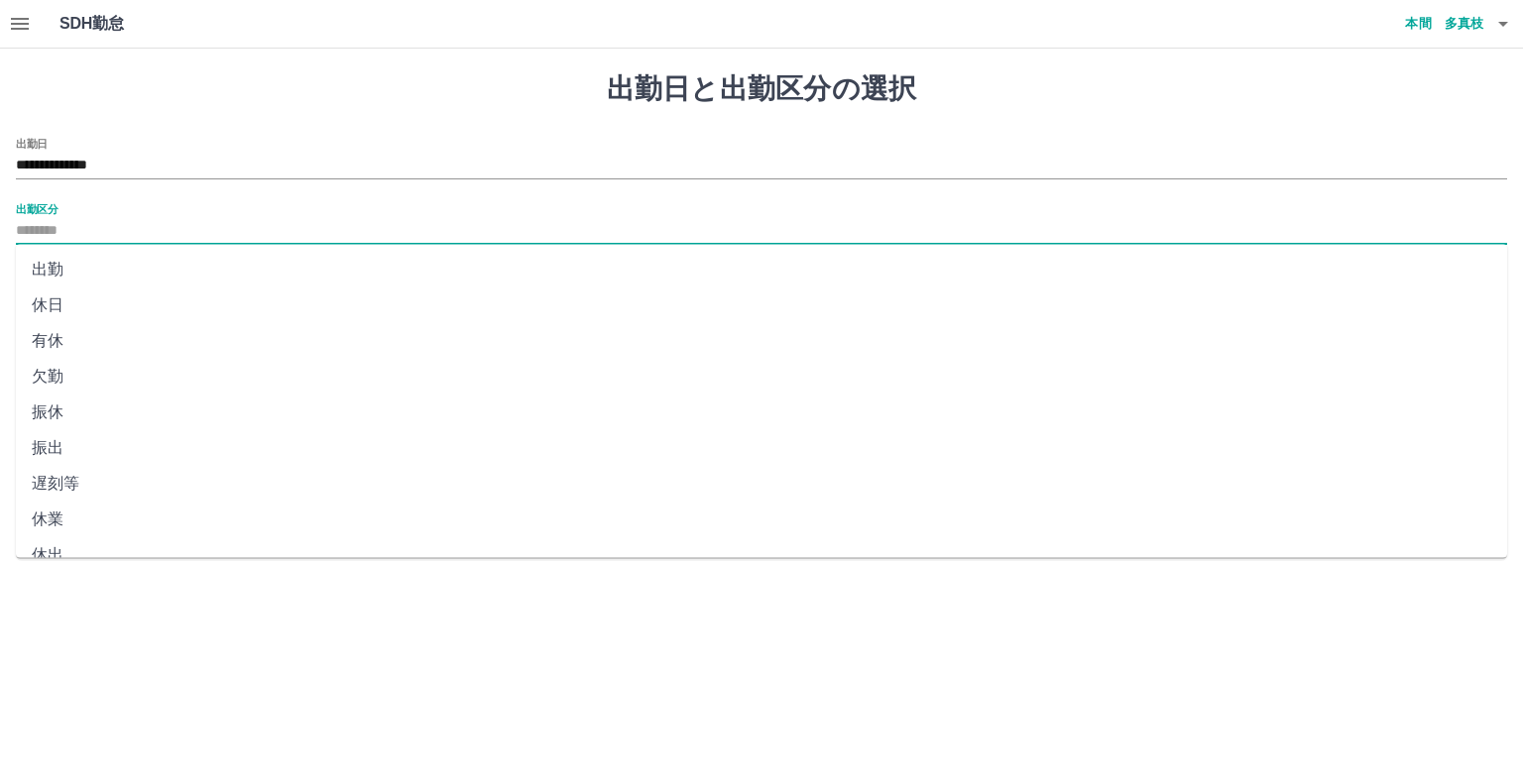 click on "出勤区分" at bounding box center [762, 231] 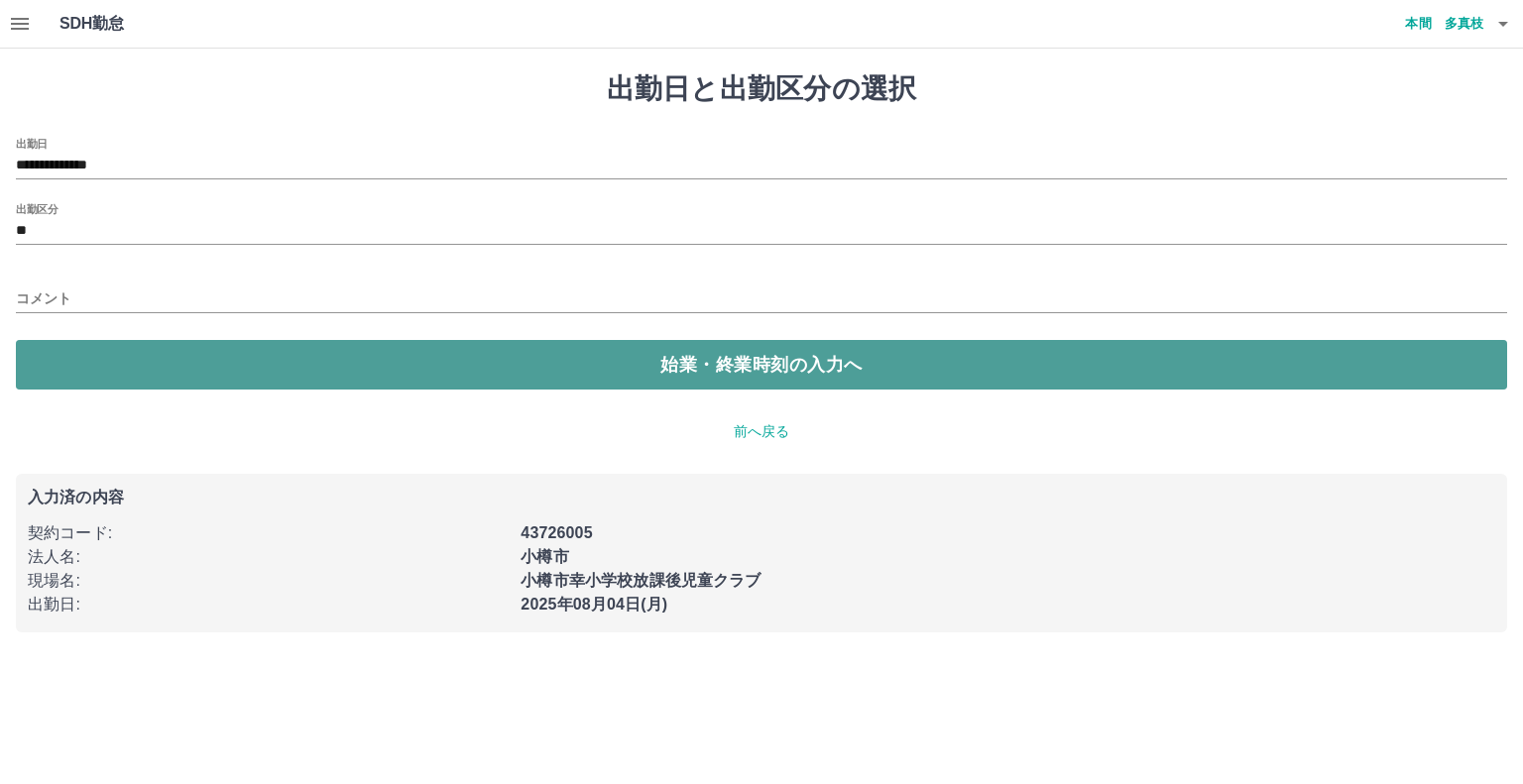 click on "始業・終業時刻の入力へ" at bounding box center [762, 365] 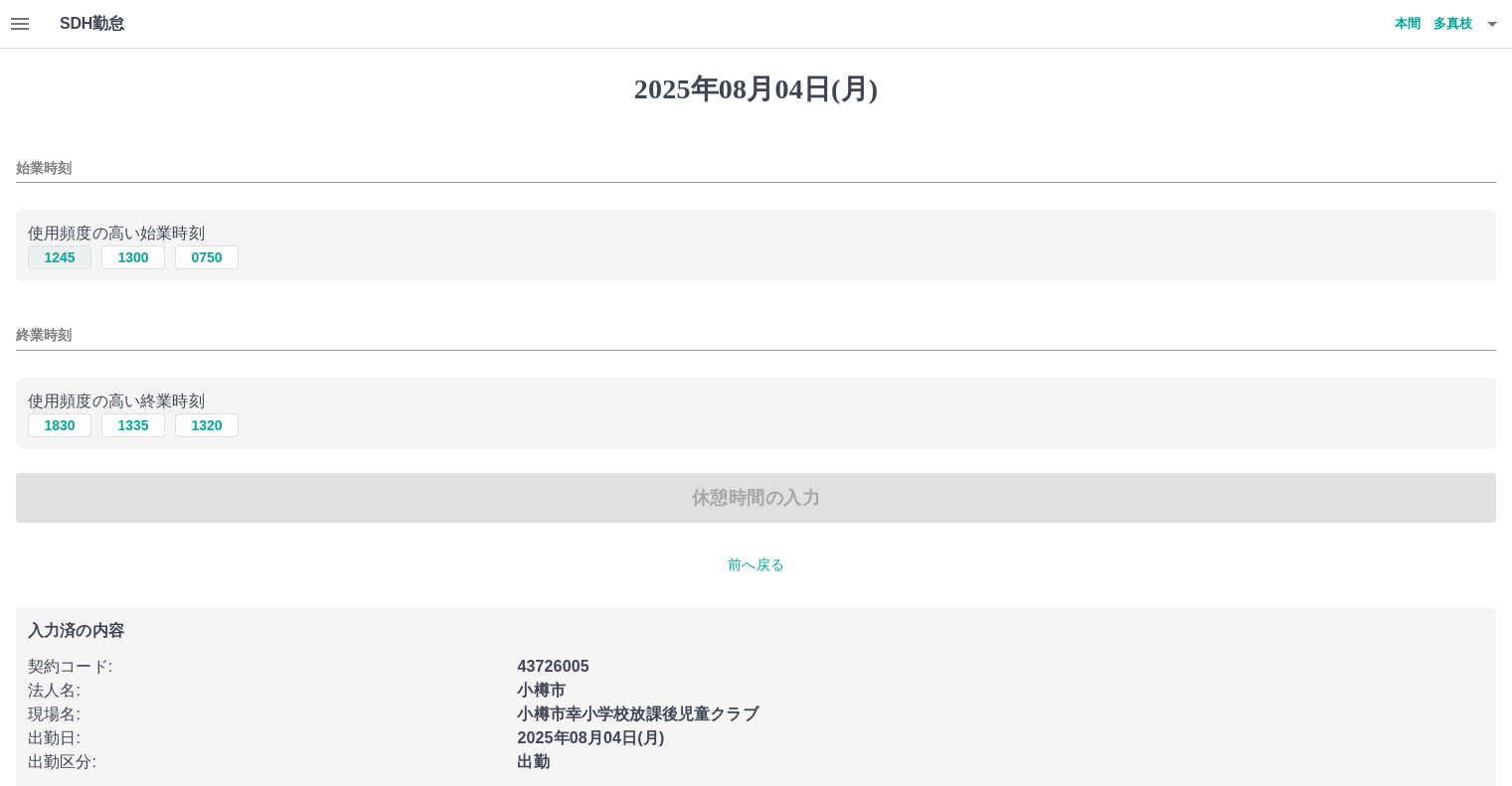 click on "1245" at bounding box center [60, 257] 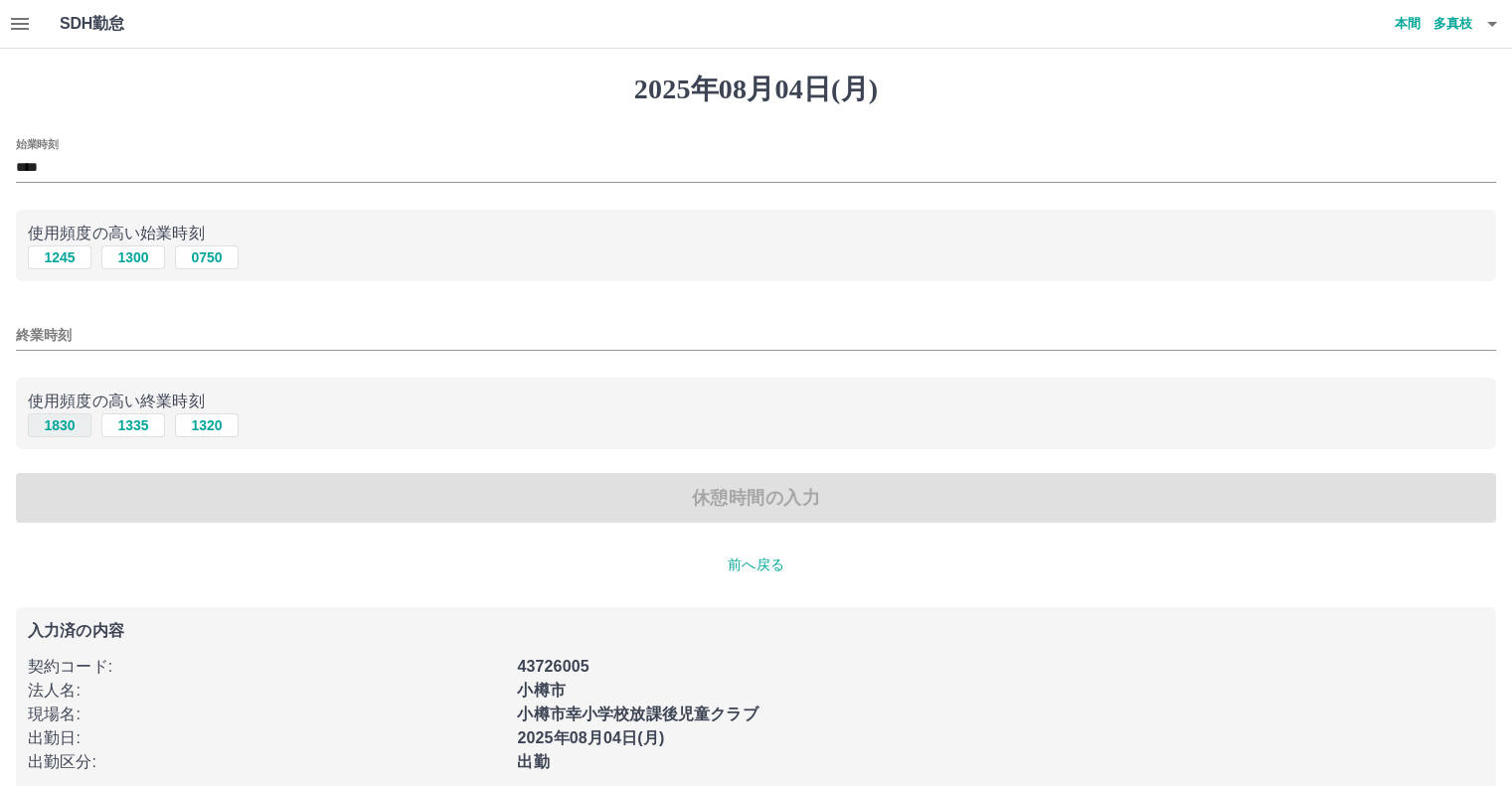click on "1830" at bounding box center [60, 425] 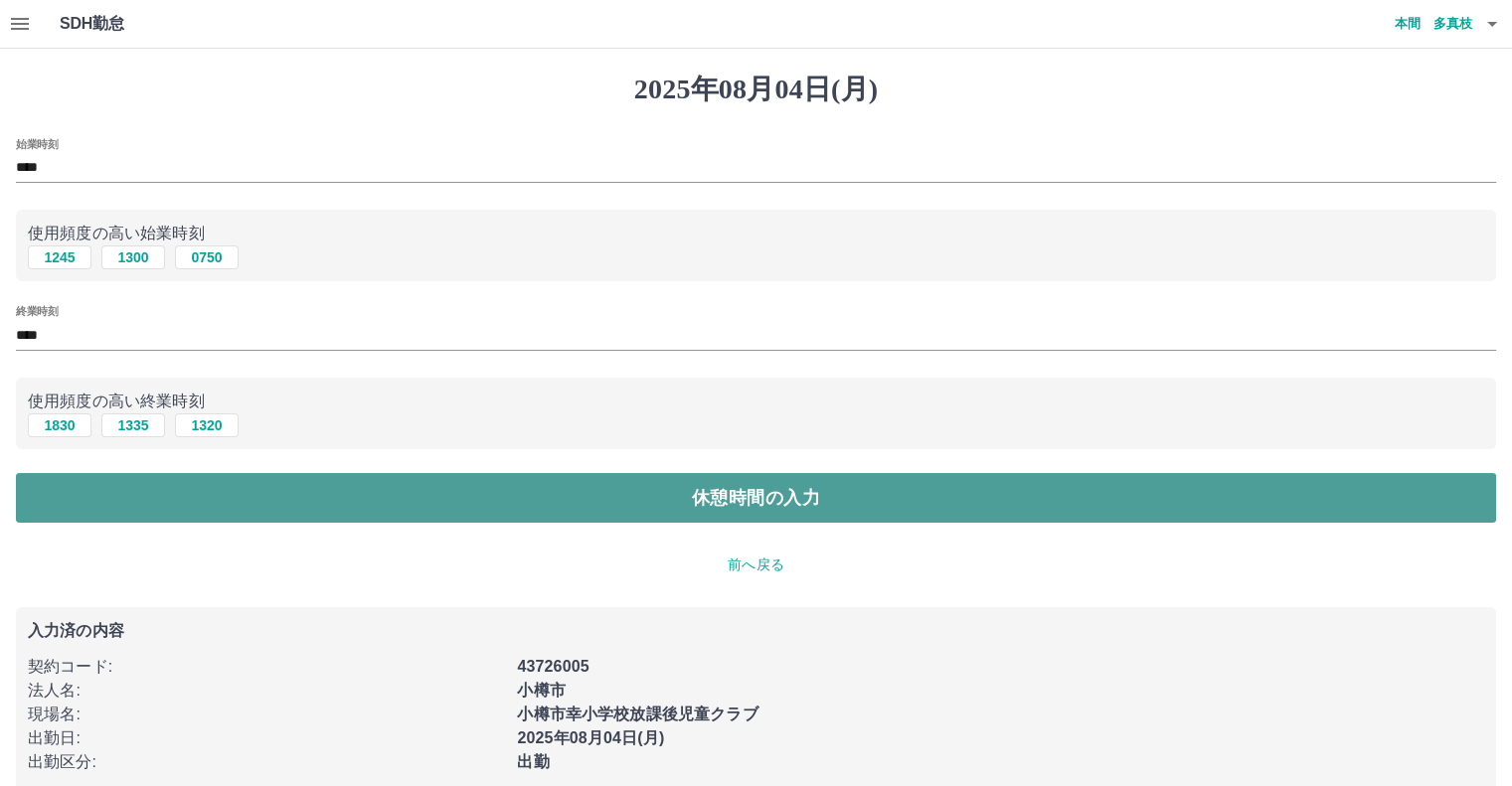 drag, startPoint x: 70, startPoint y: 496, endPoint x: 75, endPoint y: 486, distance: 11.18034 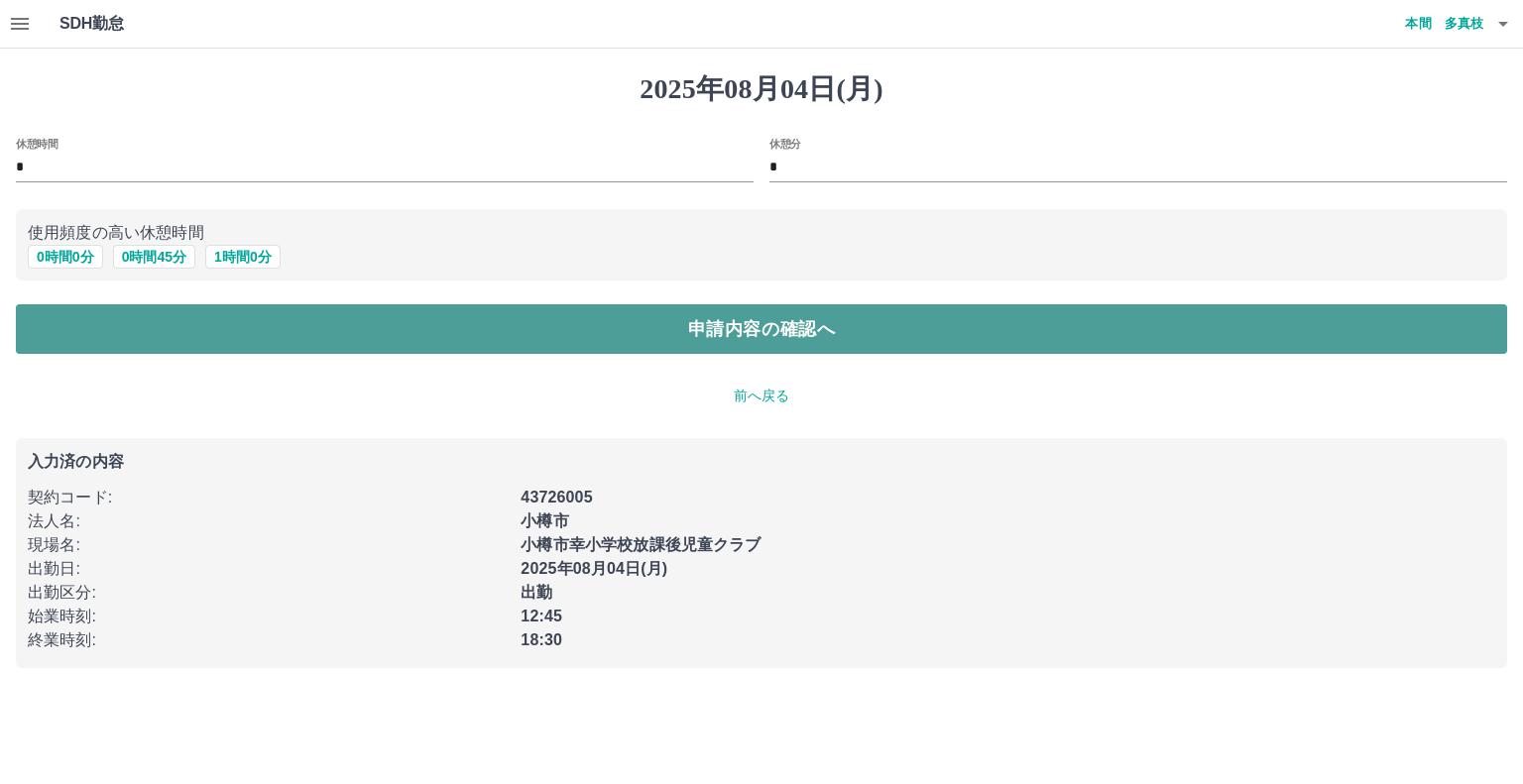 click on "申請内容の確認へ" at bounding box center [762, 329] 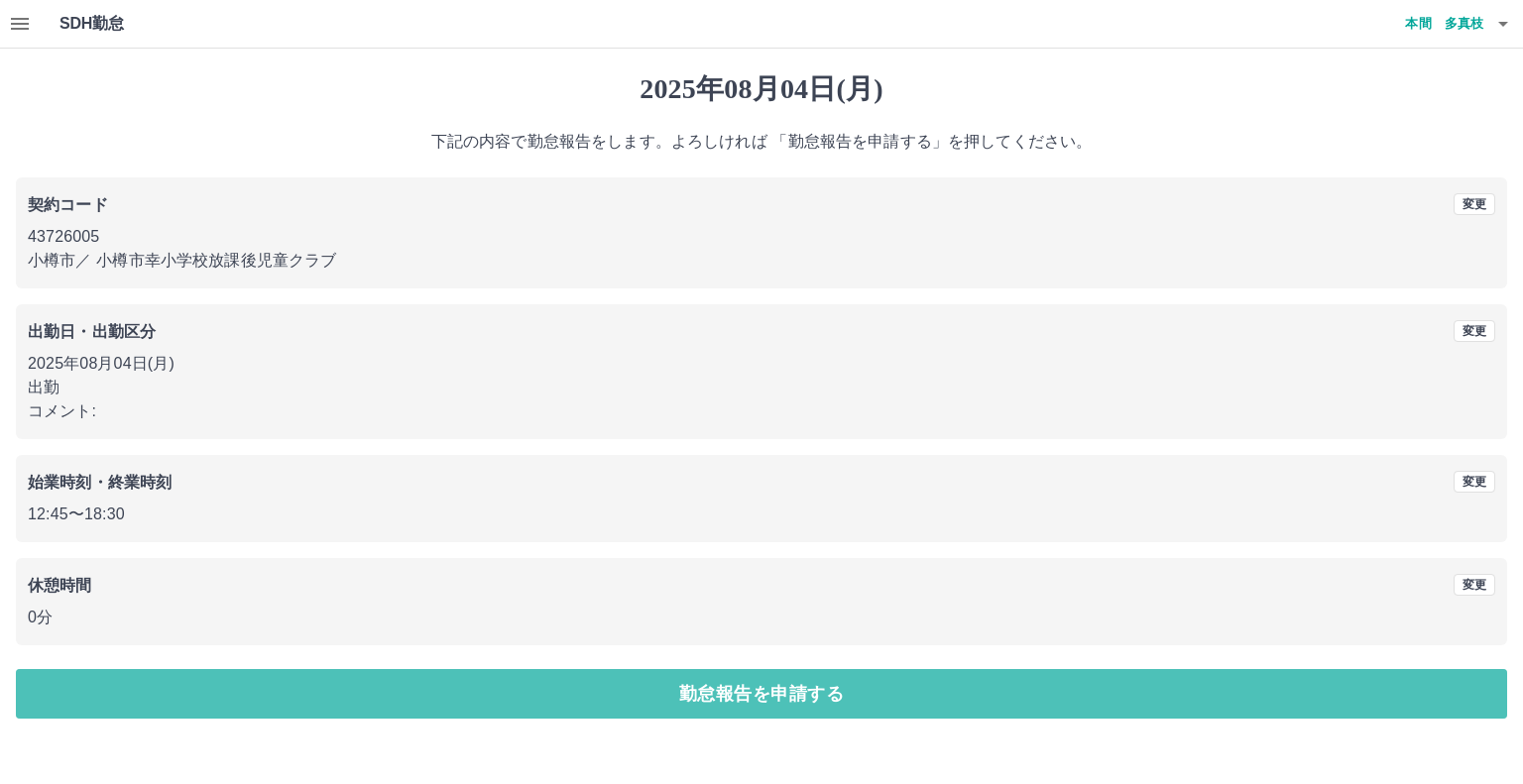 click on "勤怠報告を申請する" at bounding box center [762, 694] 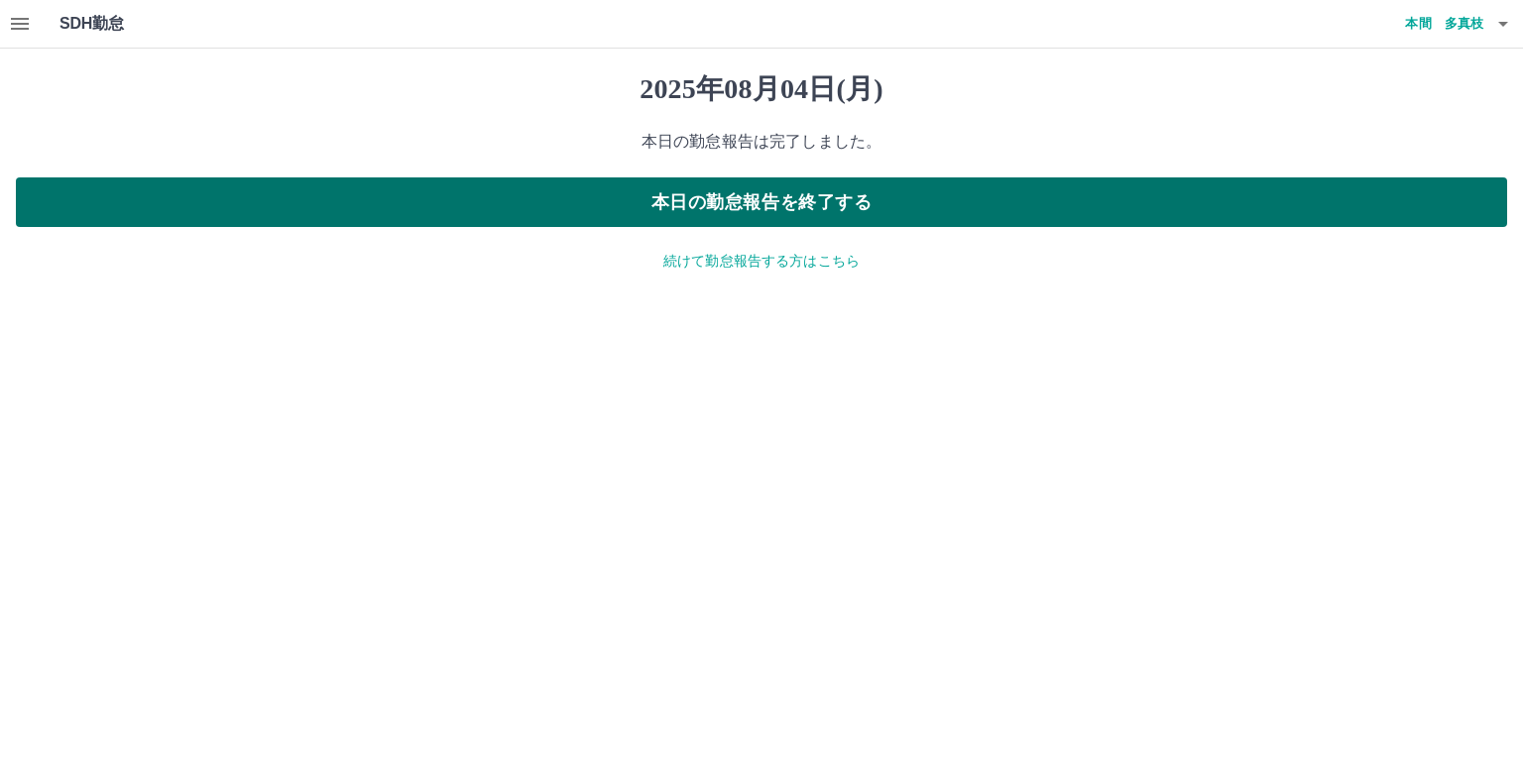 click on "本日の勤怠報告を終了する" at bounding box center (762, 202) 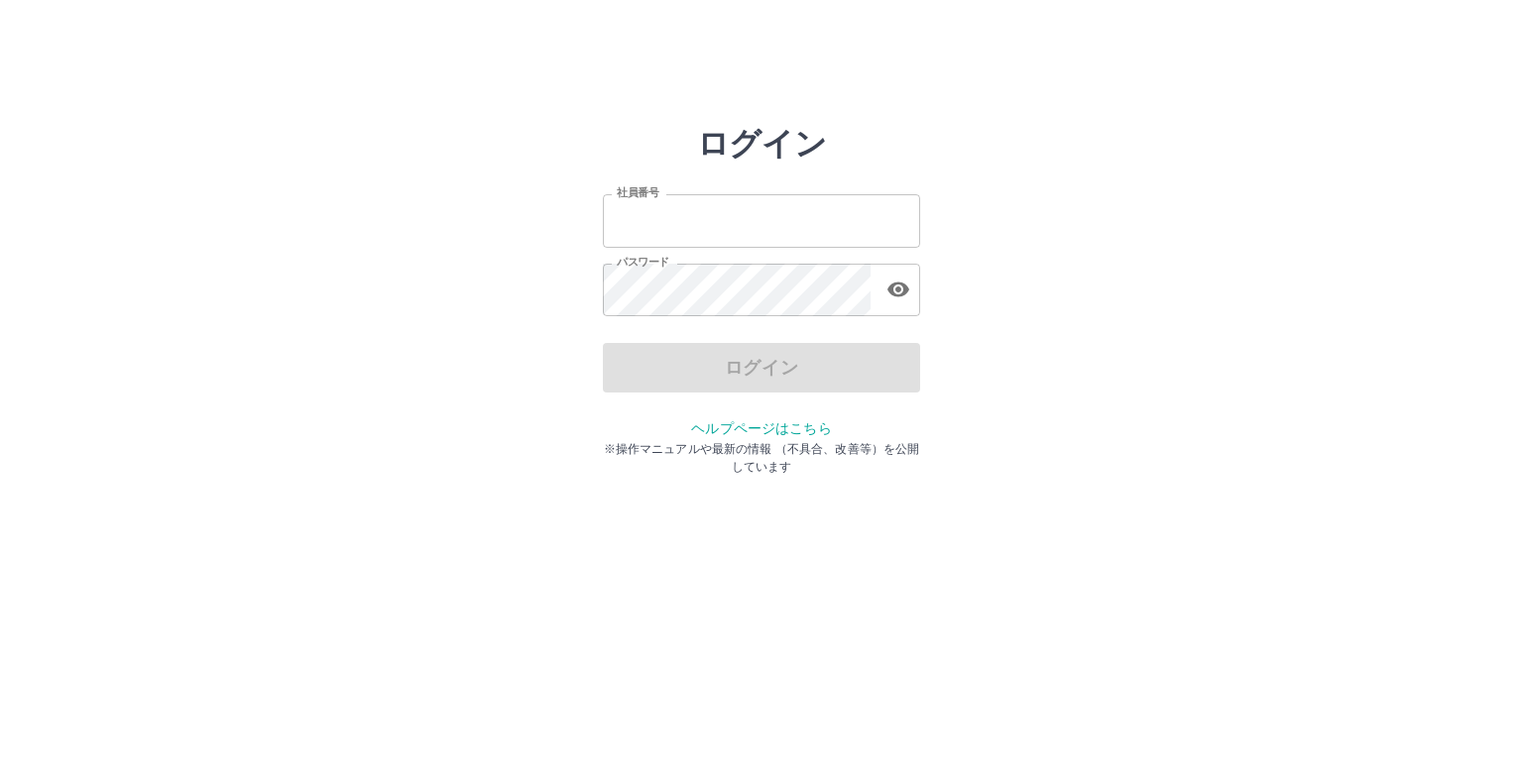 scroll, scrollTop: 0, scrollLeft: 0, axis: both 